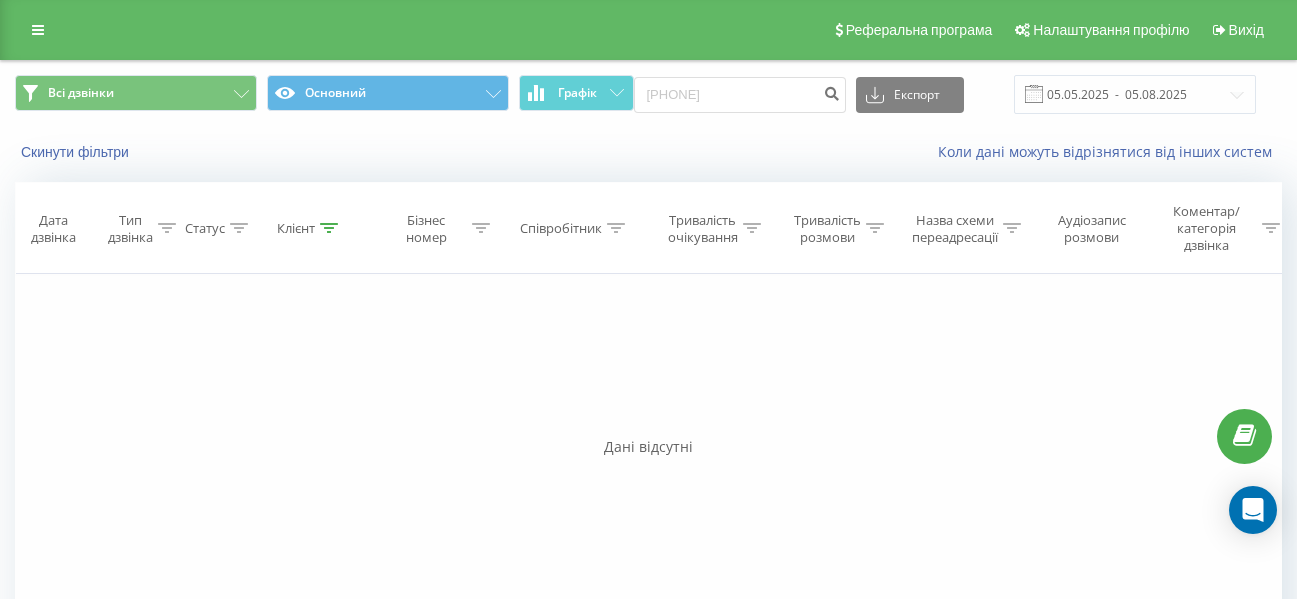 scroll, scrollTop: 0, scrollLeft: 0, axis: both 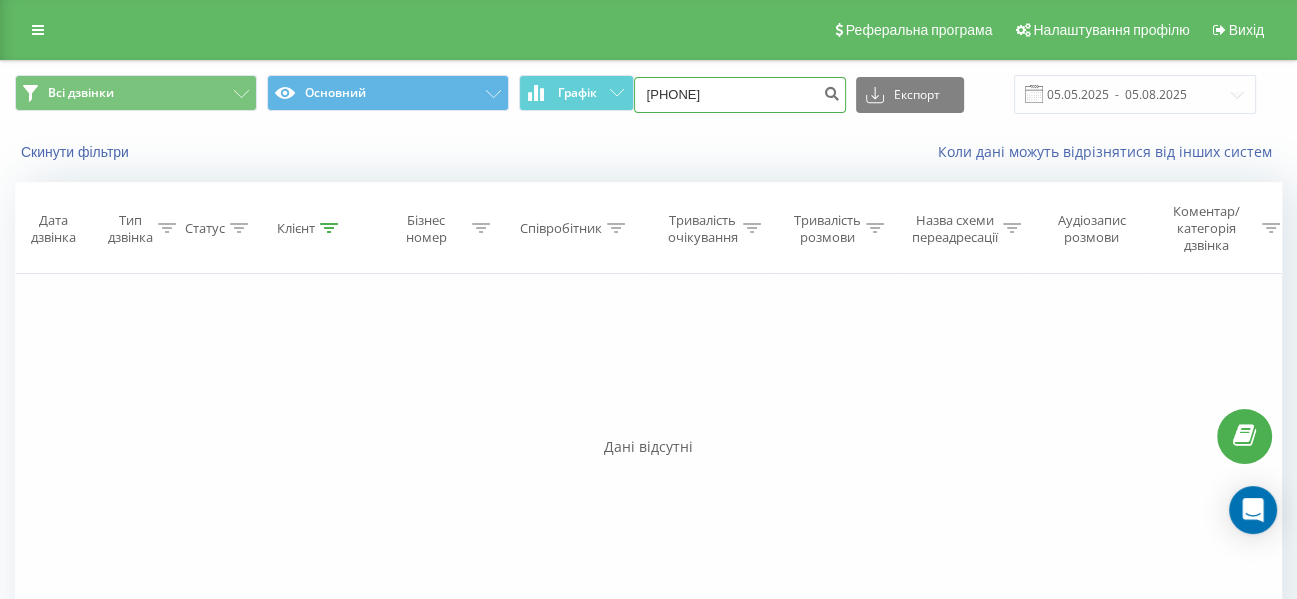 drag, startPoint x: 728, startPoint y: 93, endPoint x: 648, endPoint y: 90, distance: 80.05623 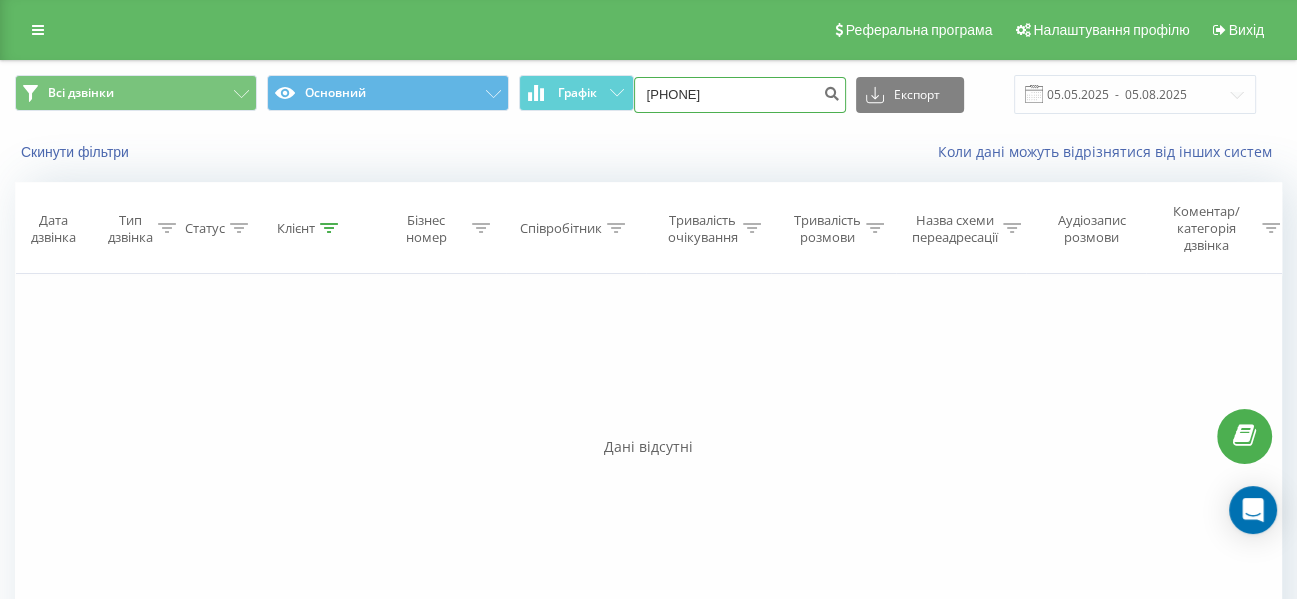 type on "0983451108" 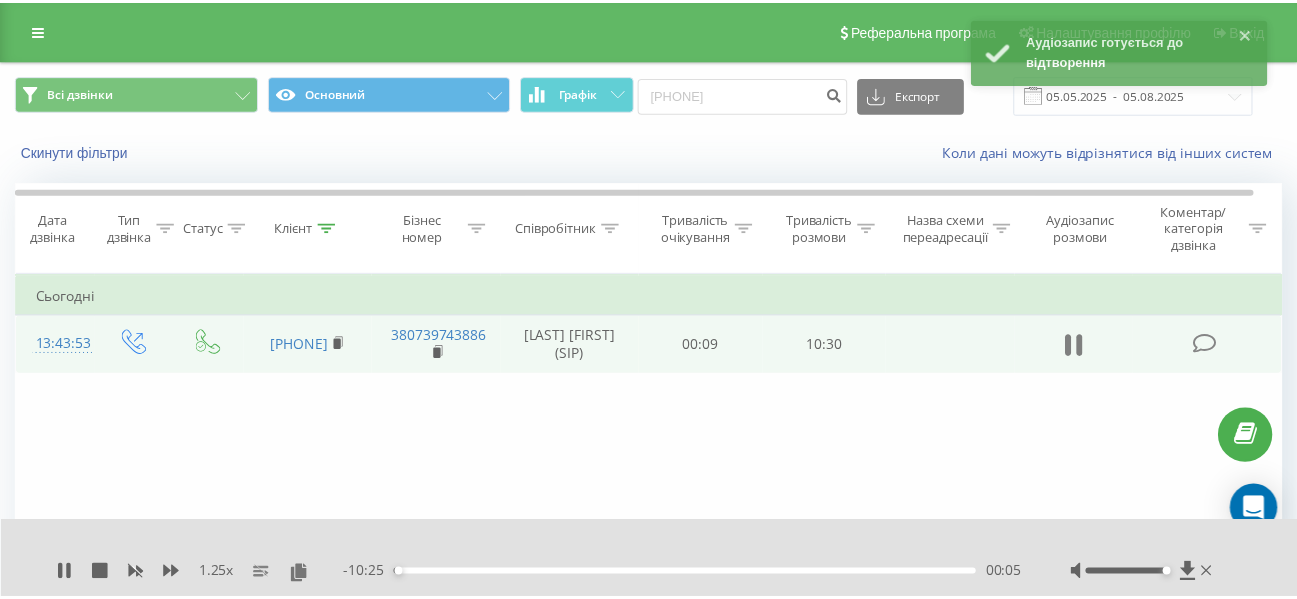 scroll, scrollTop: 0, scrollLeft: 0, axis: both 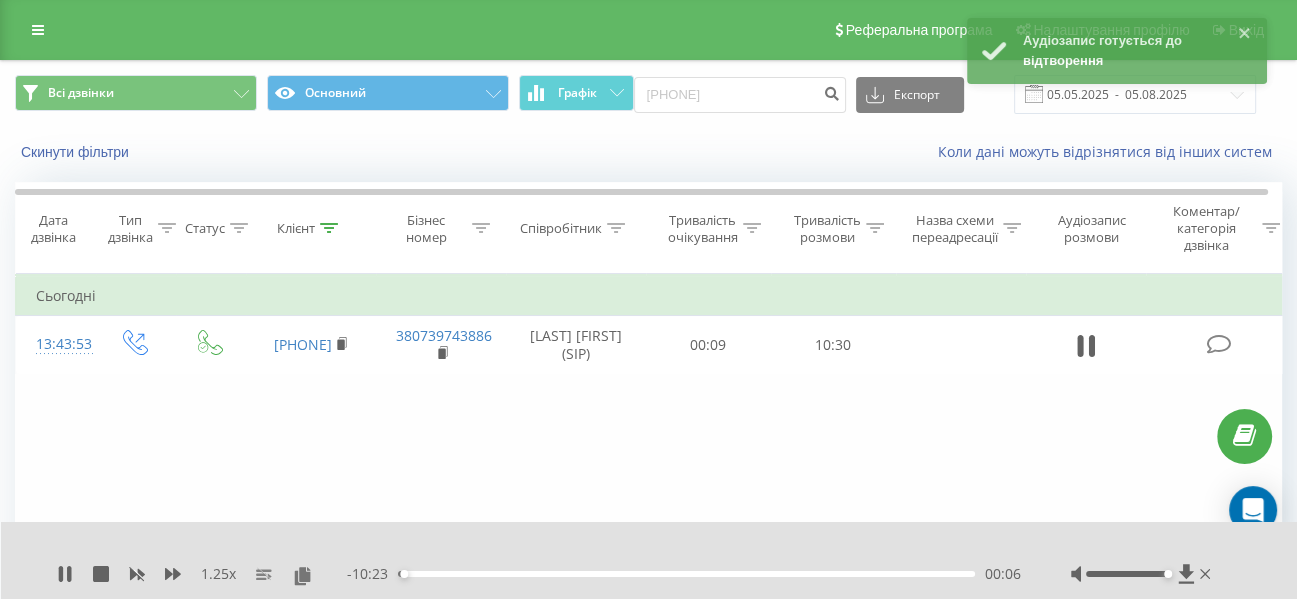 click at bounding box center [636, 548] 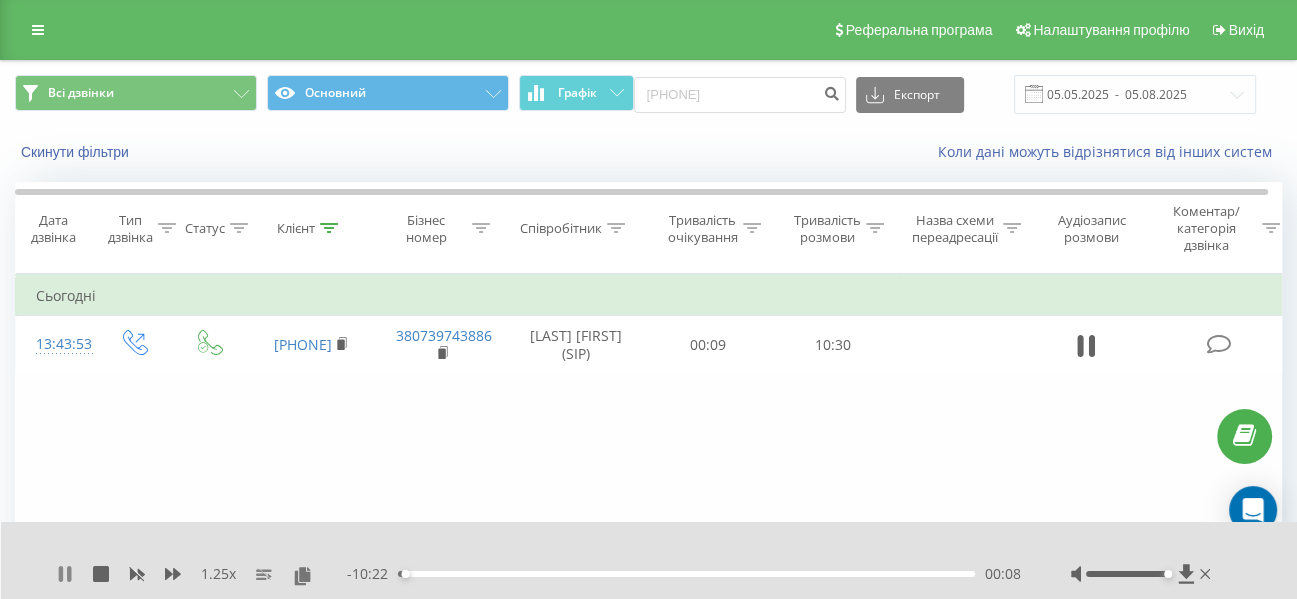 click 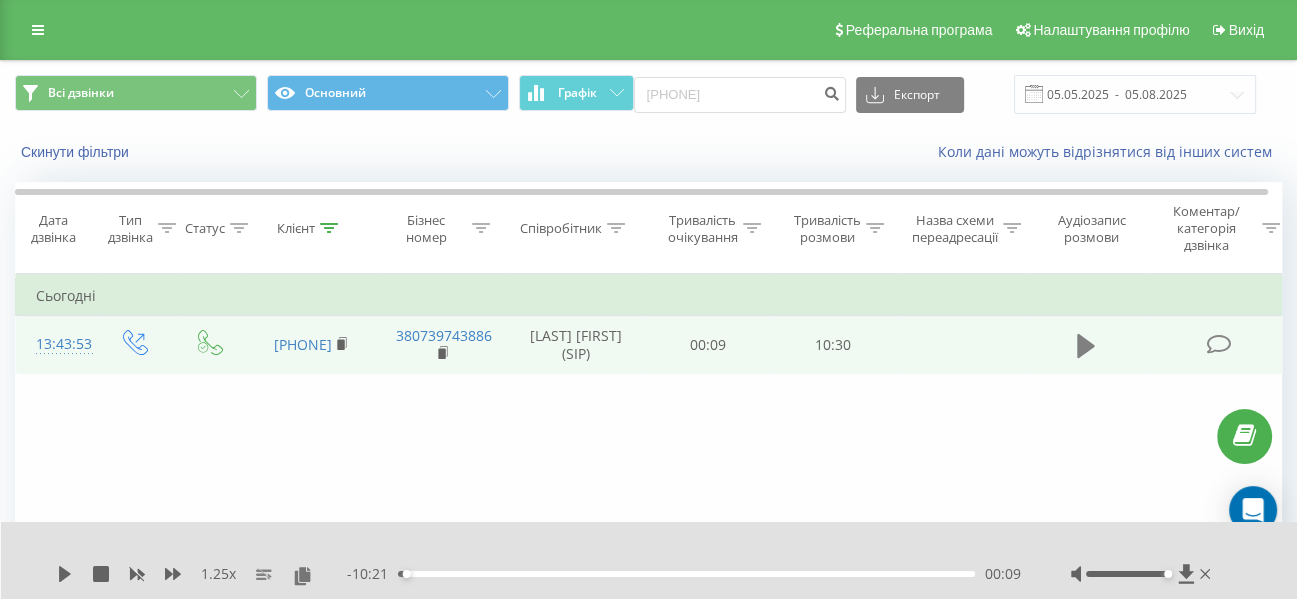 click 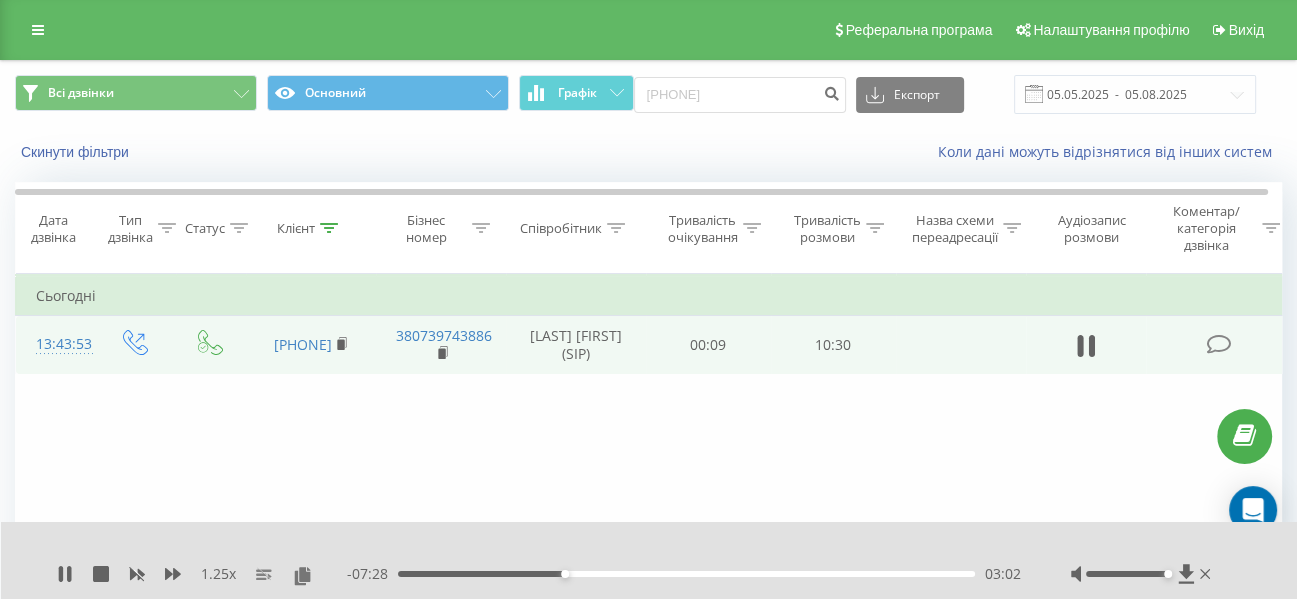 click on "- 07:28 03:02   03:02" at bounding box center [684, 574] 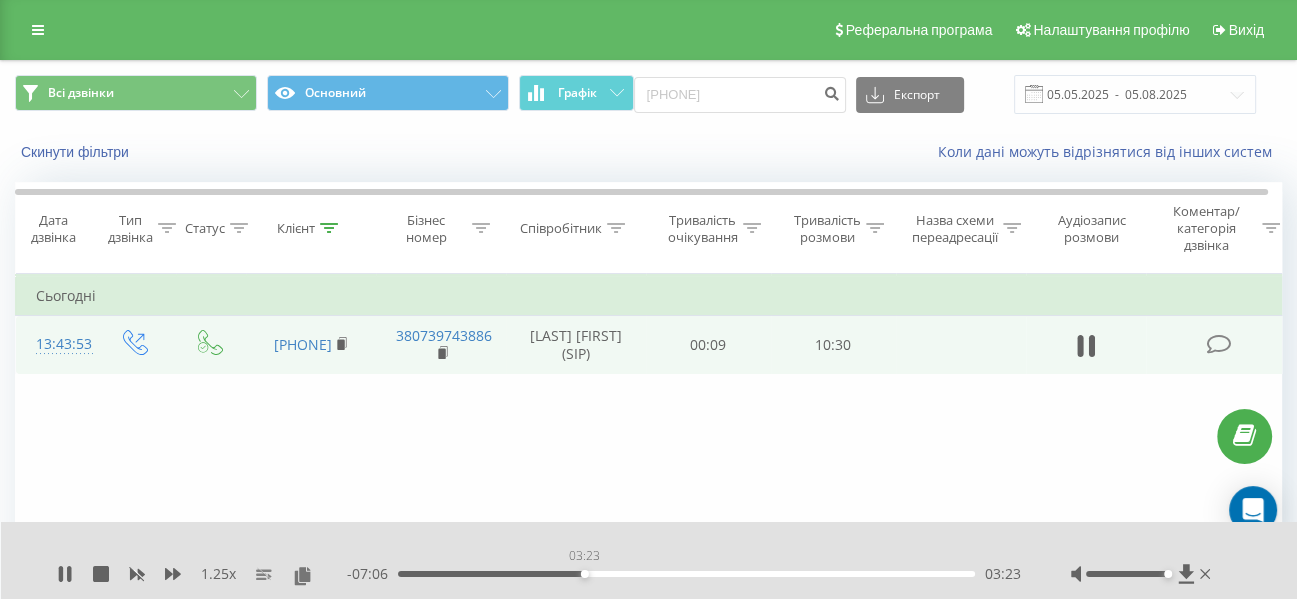 click on "03:23" at bounding box center (686, 574) 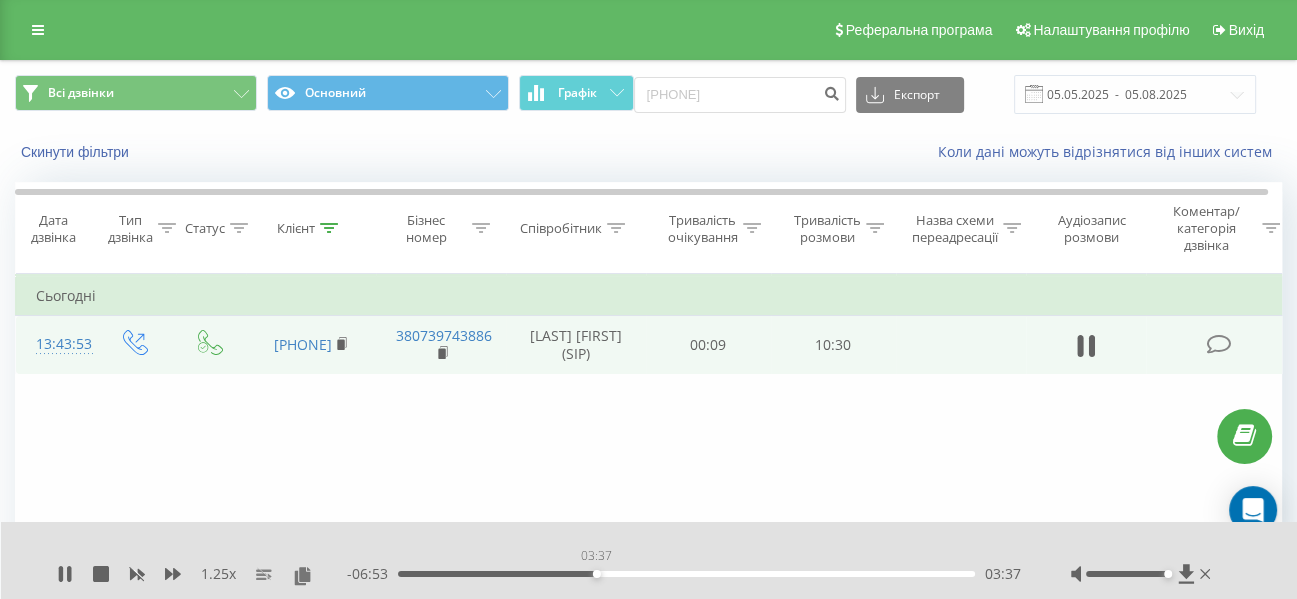 click on "03:37" at bounding box center (686, 574) 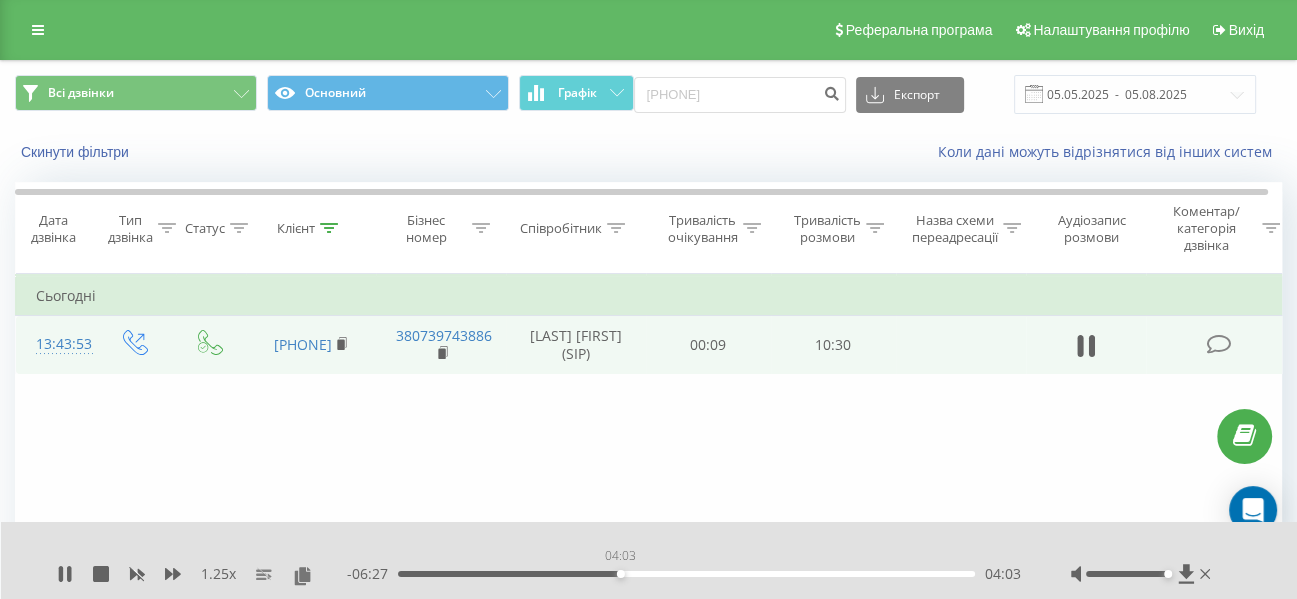 click on "04:03" at bounding box center (686, 574) 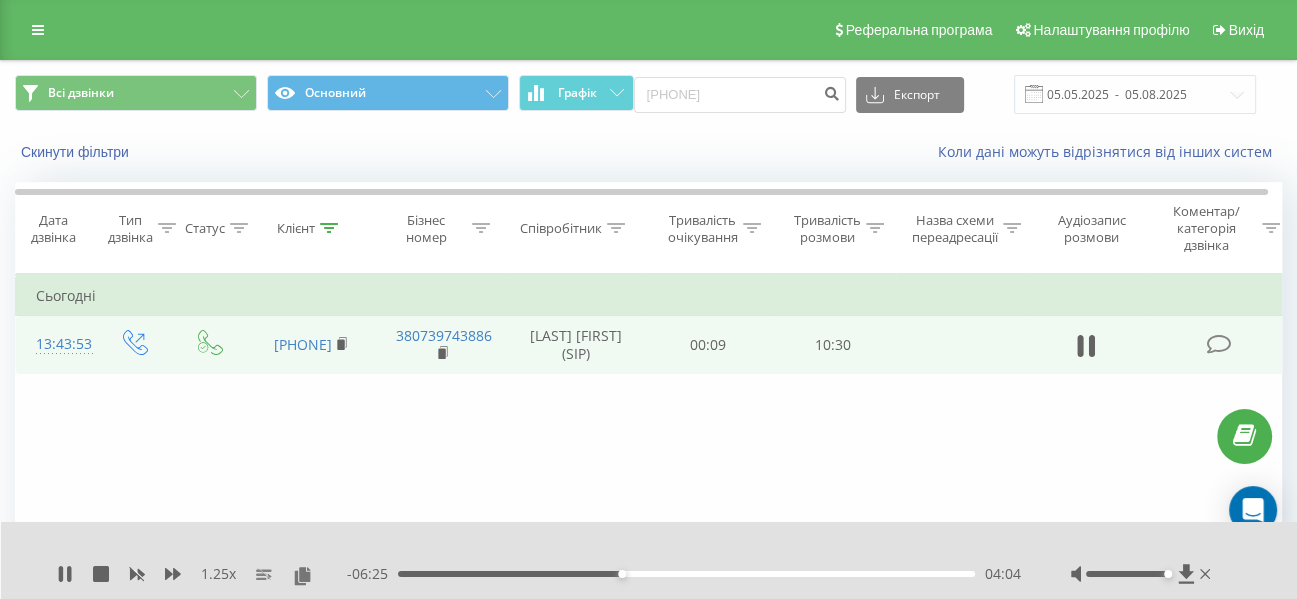 click on "04:04" at bounding box center (686, 574) 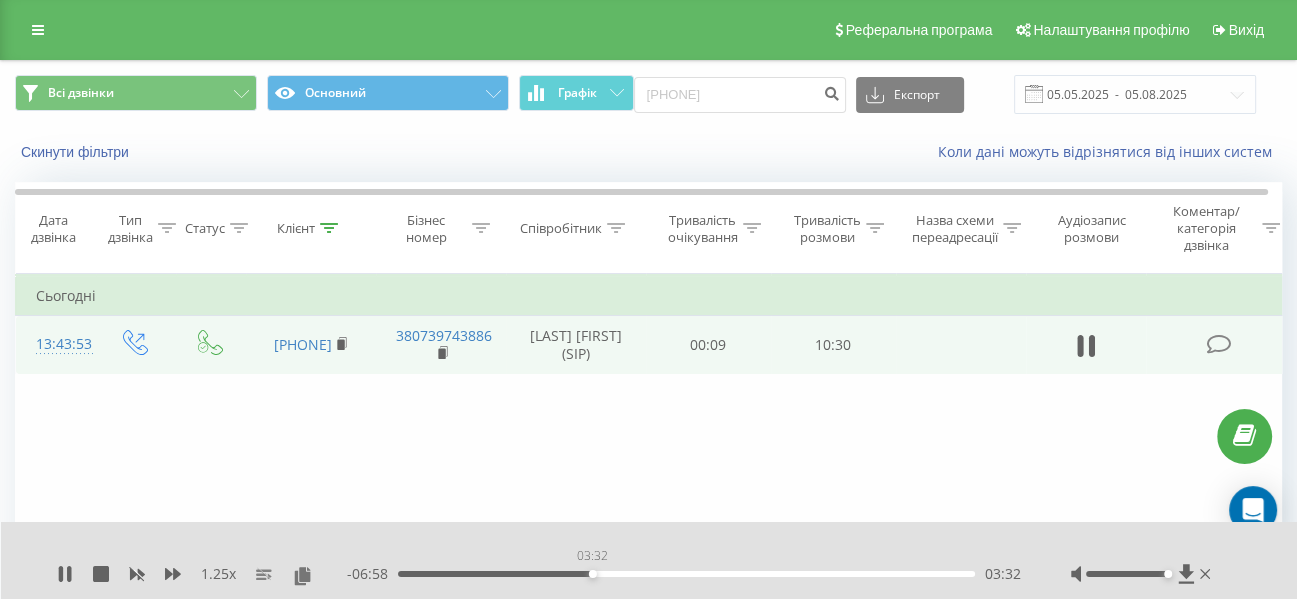 click on "03:32" at bounding box center (686, 574) 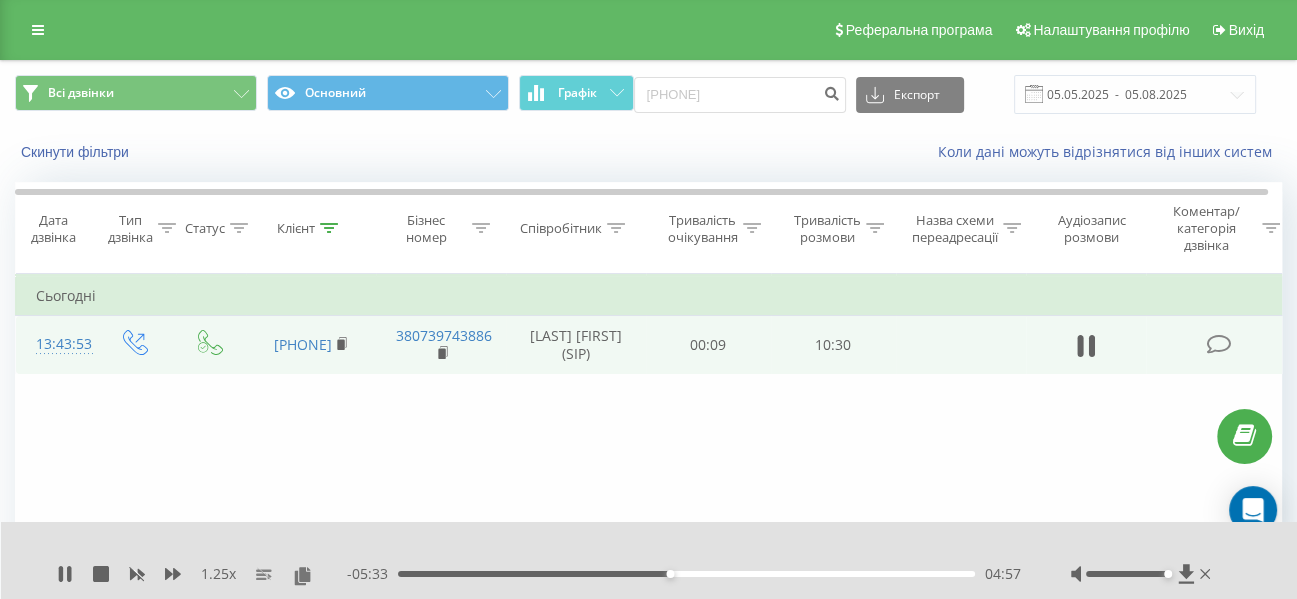 click on "04:57" at bounding box center [686, 574] 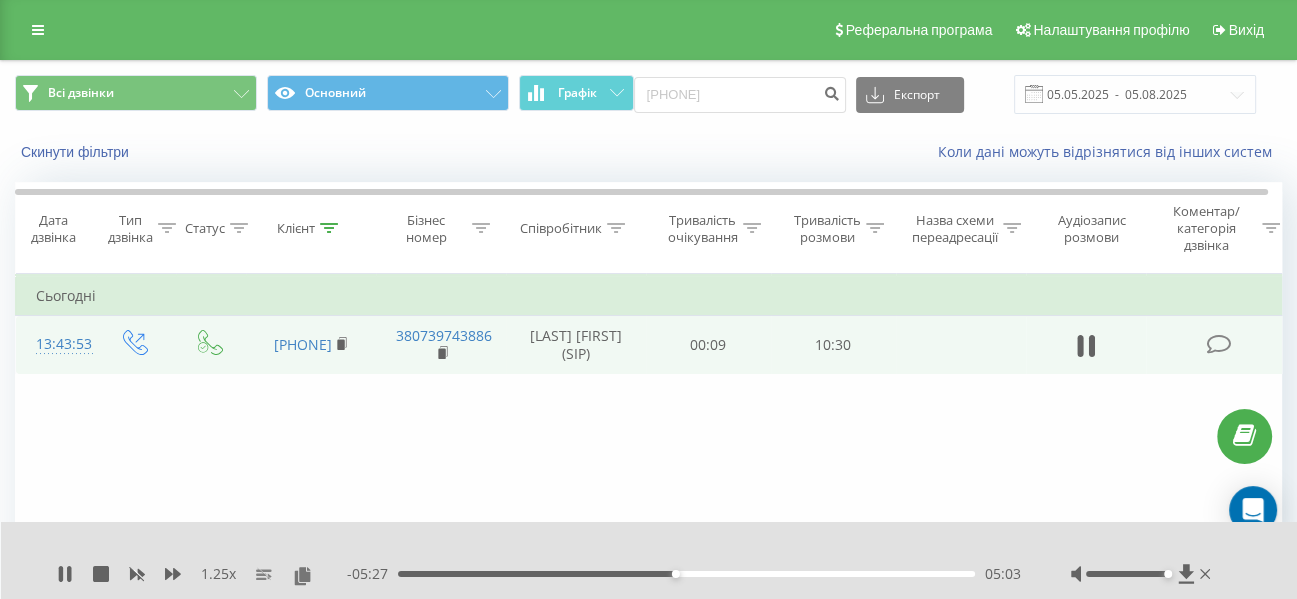 click on "05:03" at bounding box center [686, 574] 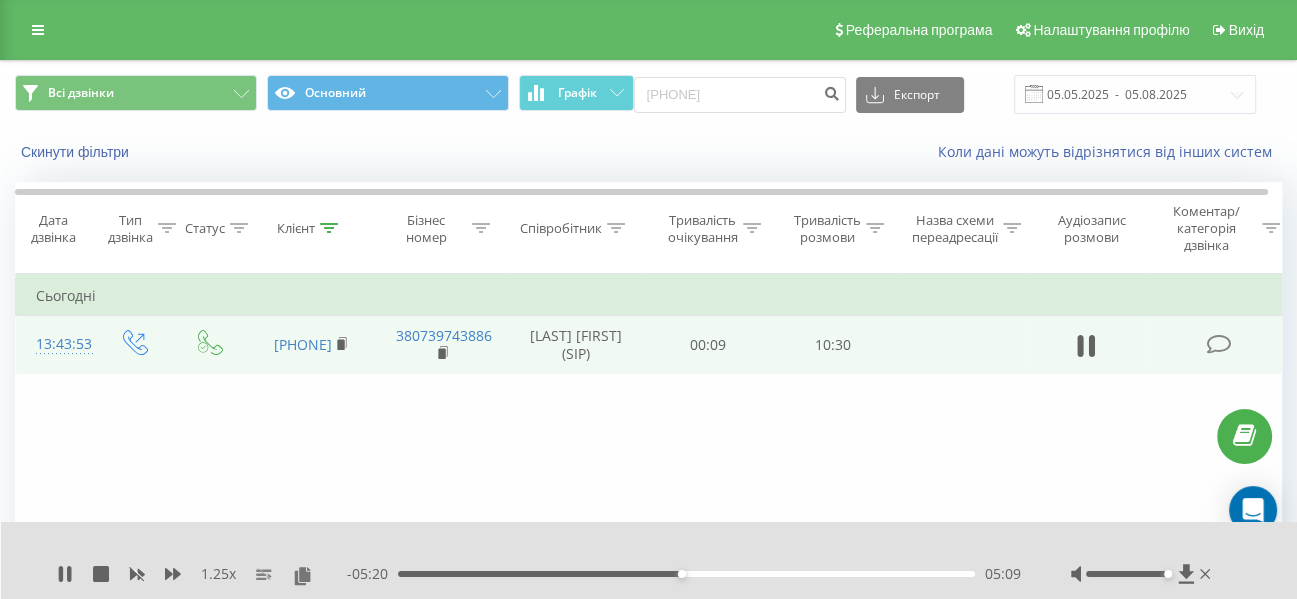click on "05:09" at bounding box center [686, 574] 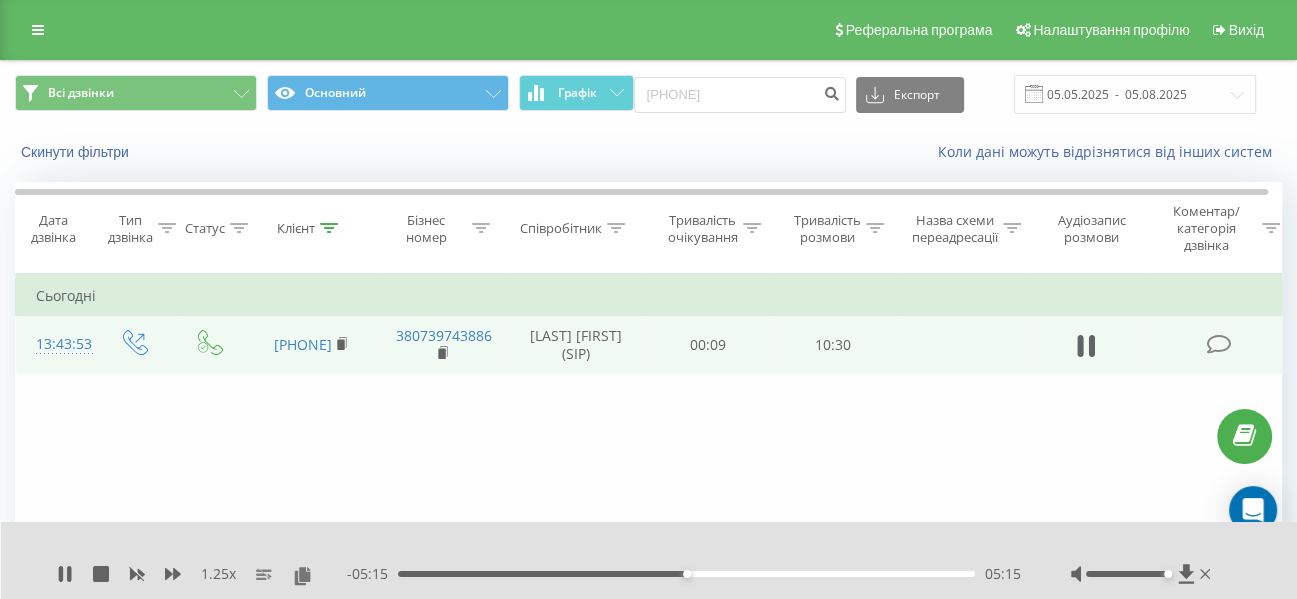 click on "05:15" at bounding box center (686, 574) 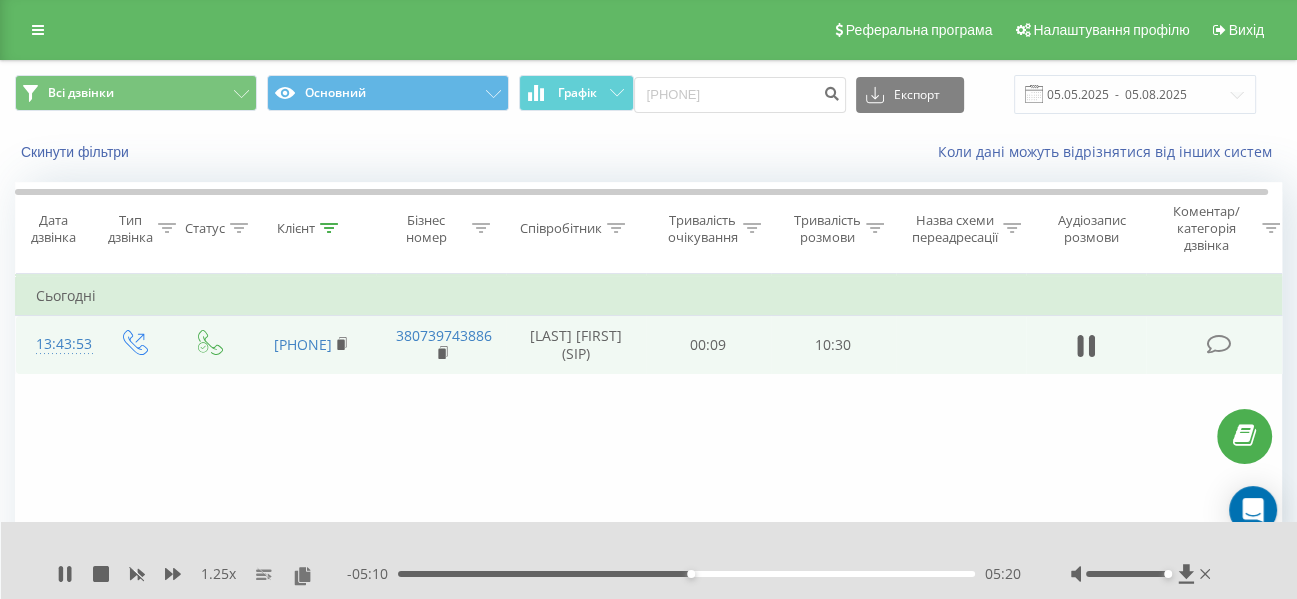 click on "05:20" at bounding box center [686, 574] 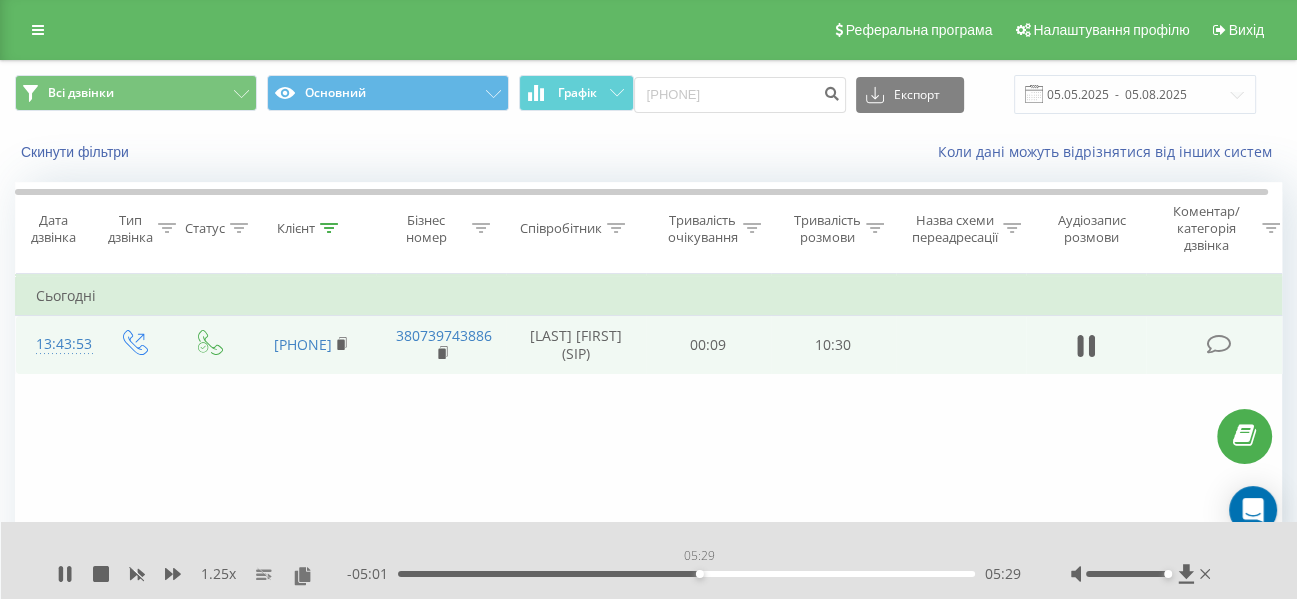 click on "05:29" at bounding box center [700, 574] 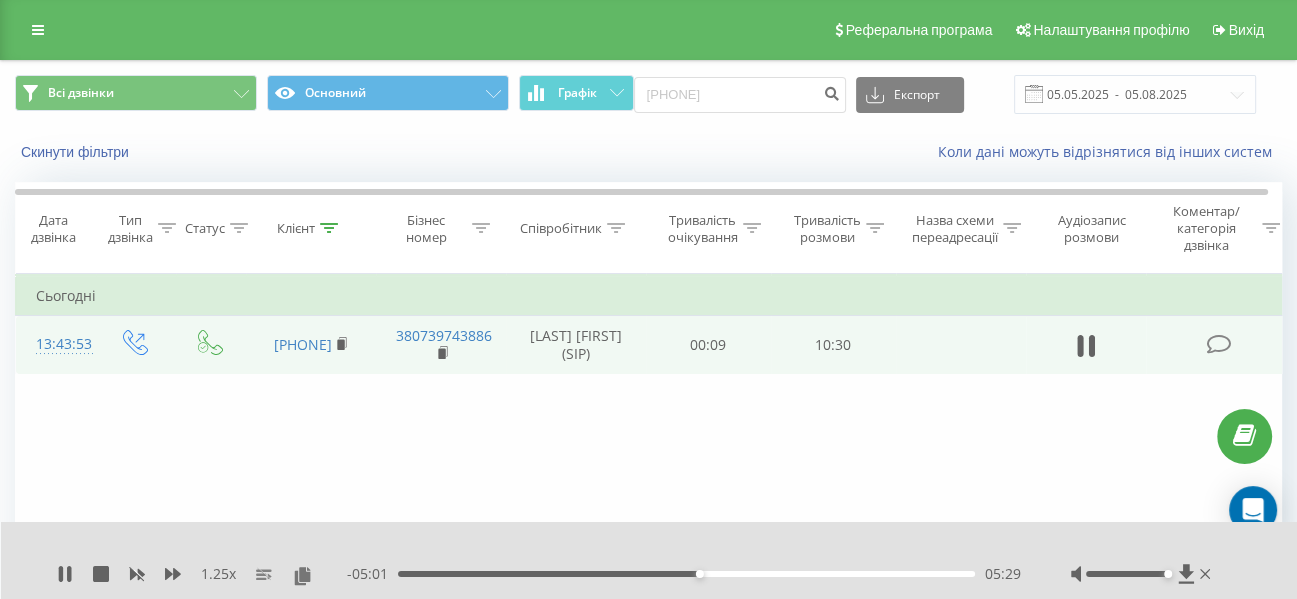 click on "05:29" at bounding box center (686, 574) 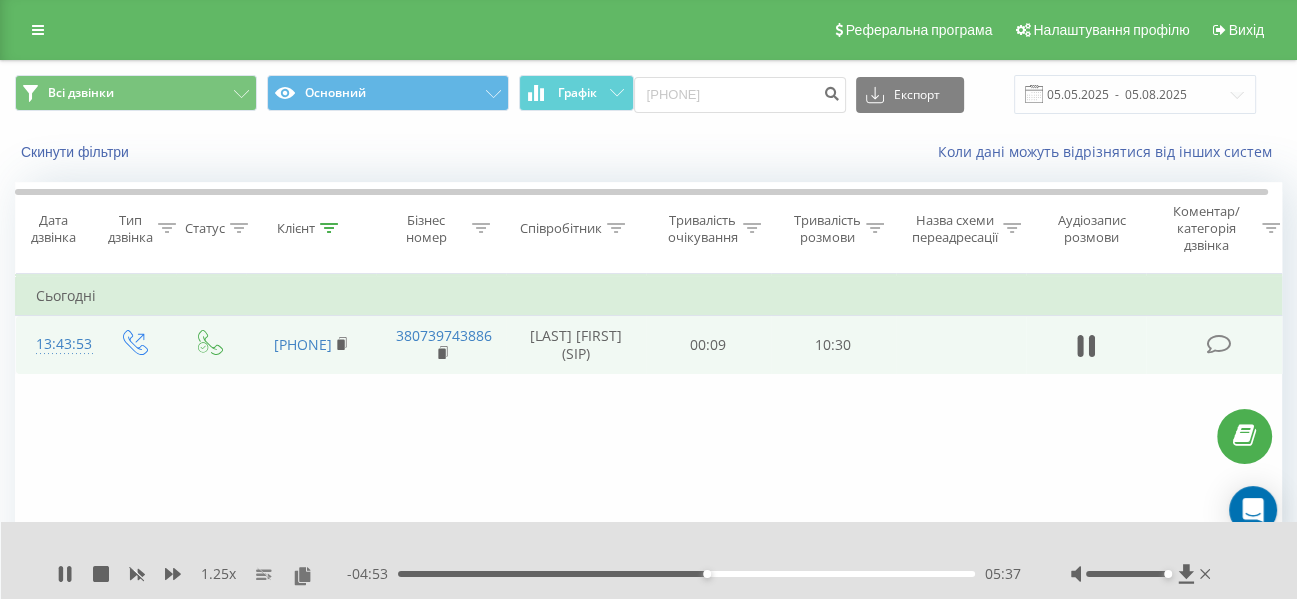 click on "05:37" at bounding box center [686, 574] 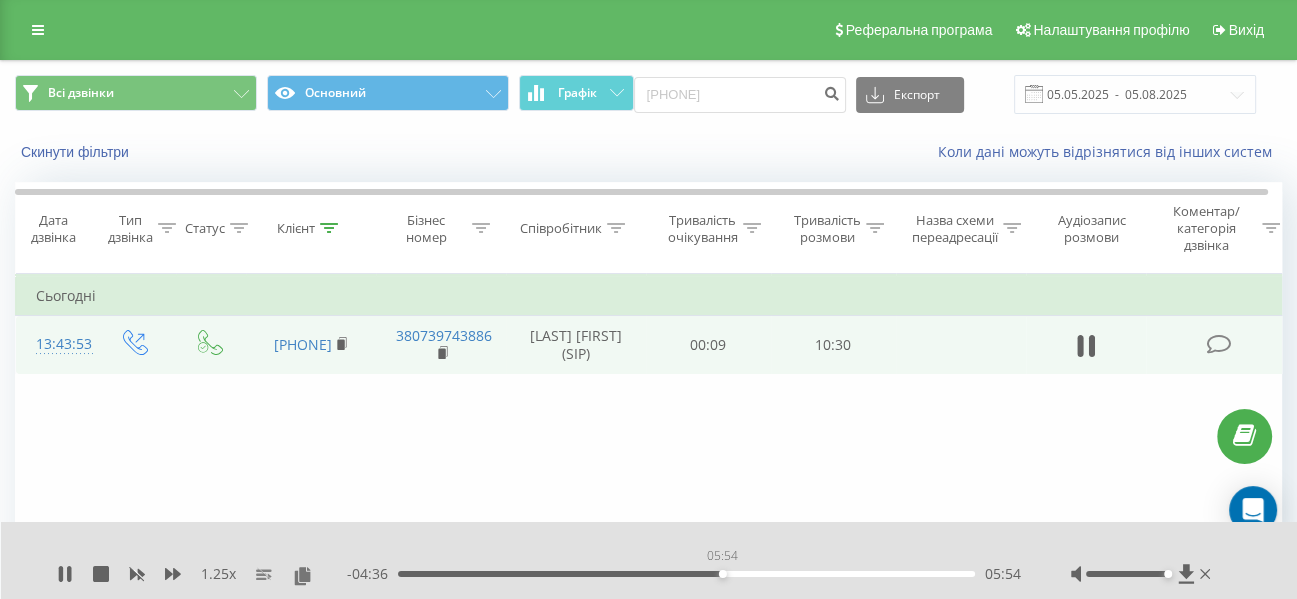 click on "05:54" at bounding box center [686, 574] 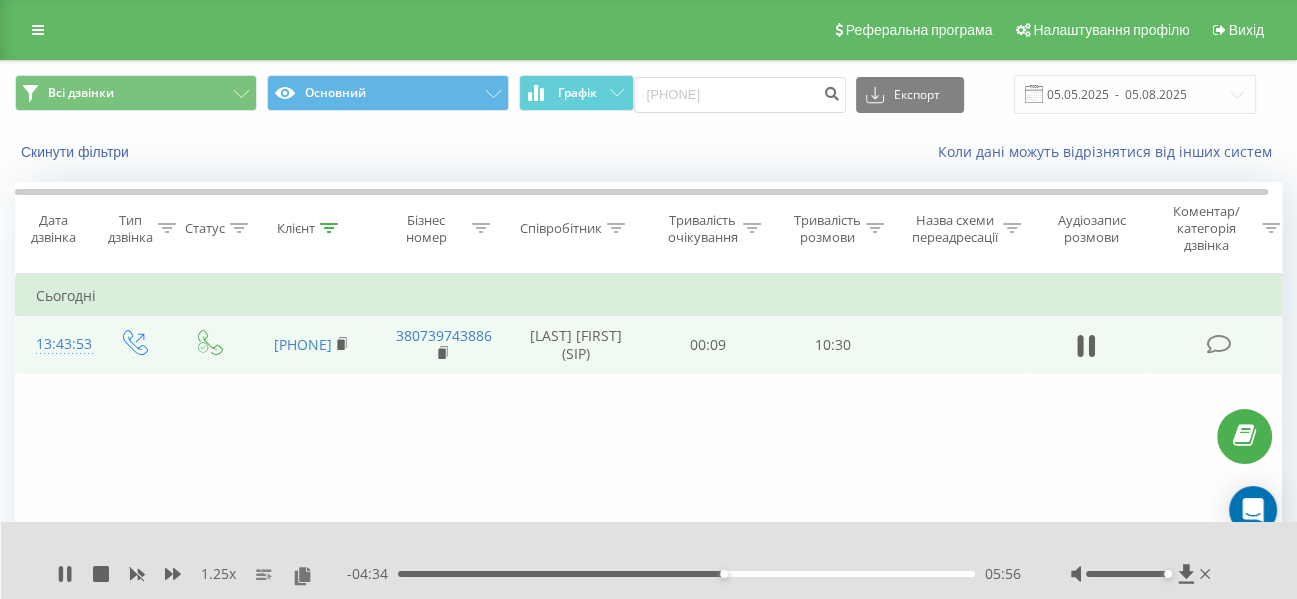 click on "- 04:34 05:56   05:56" at bounding box center [684, 574] 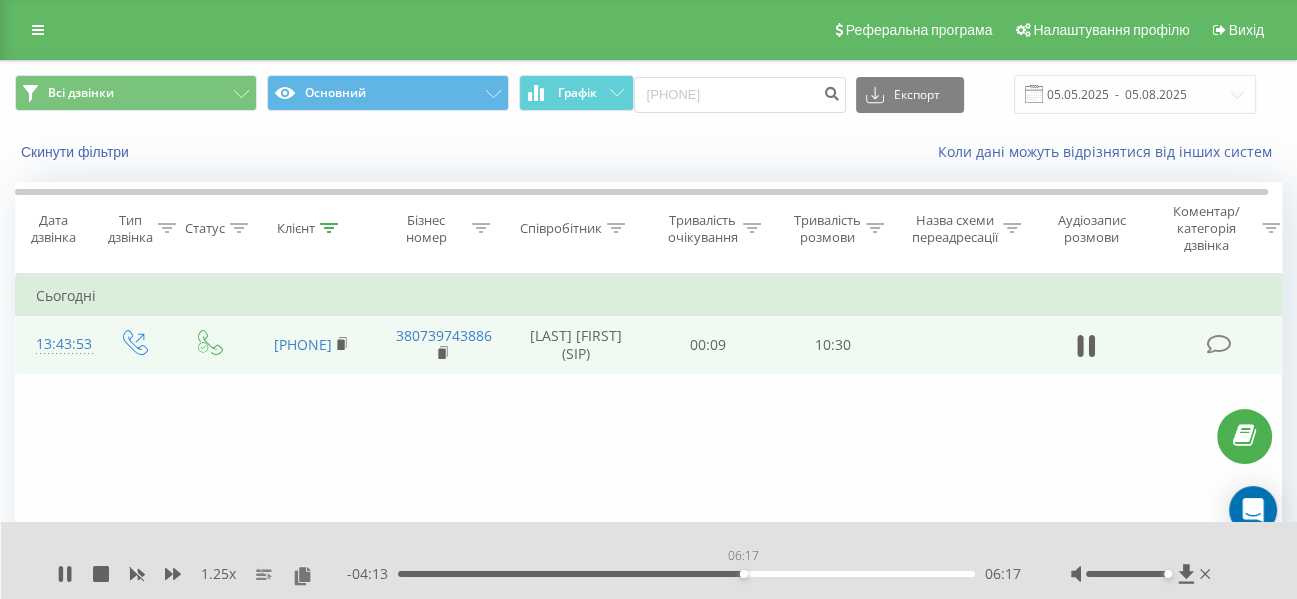 click on "06:17" at bounding box center [686, 574] 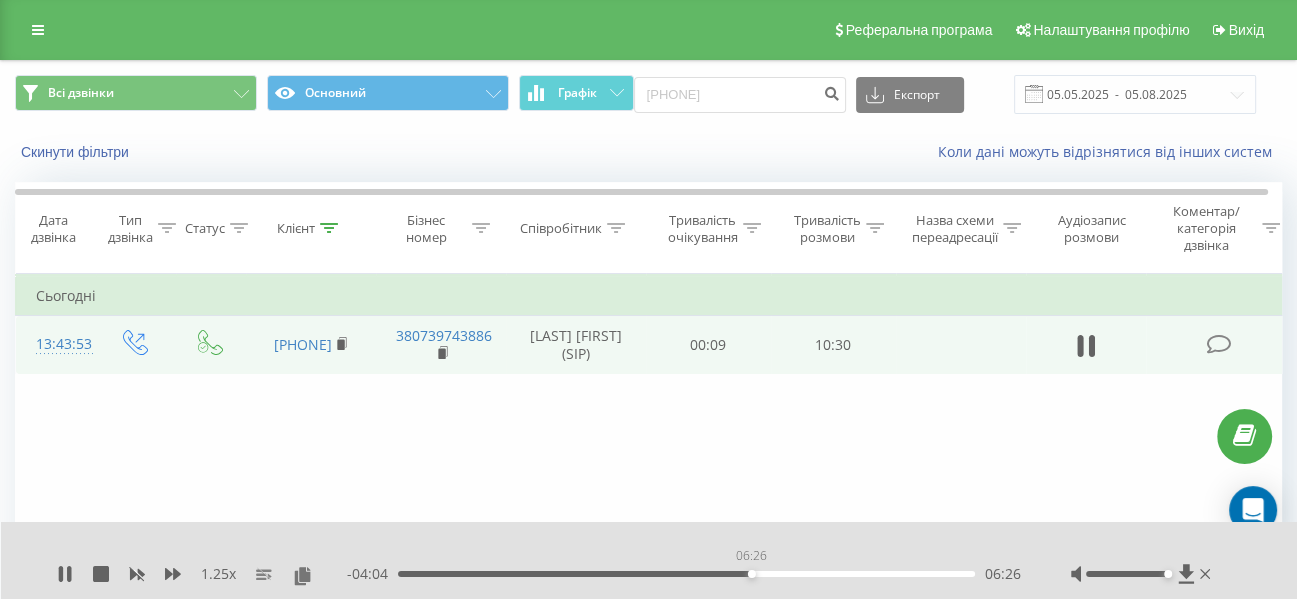 click on "06:26" at bounding box center (686, 574) 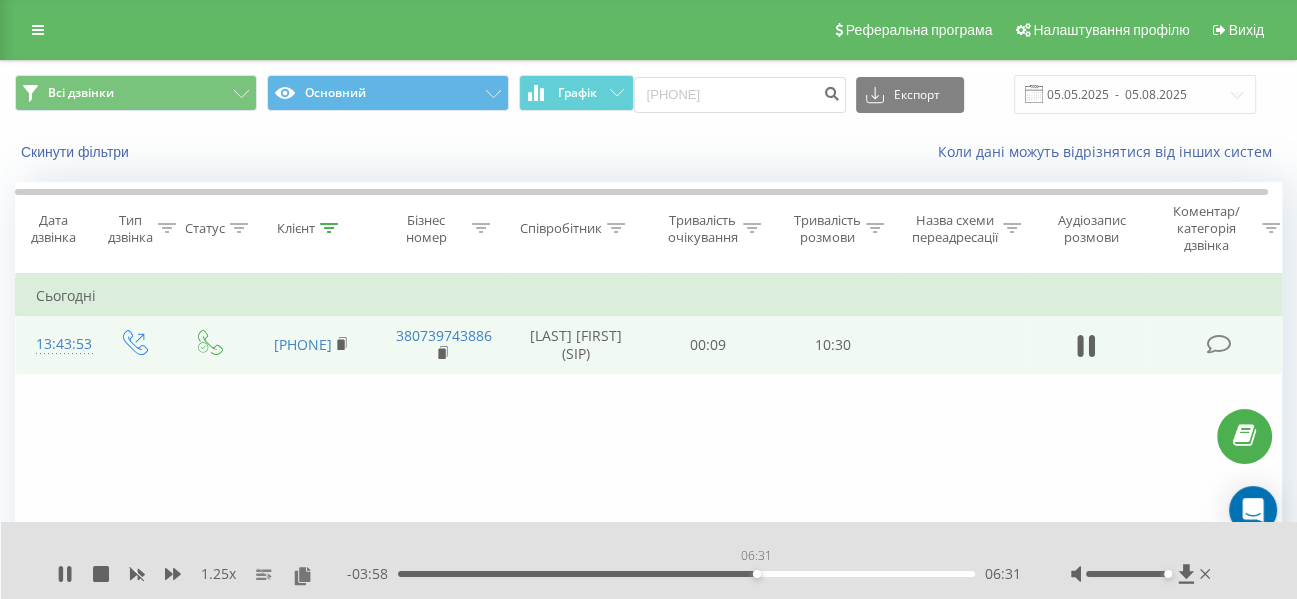 click on "06:31" at bounding box center (757, 574) 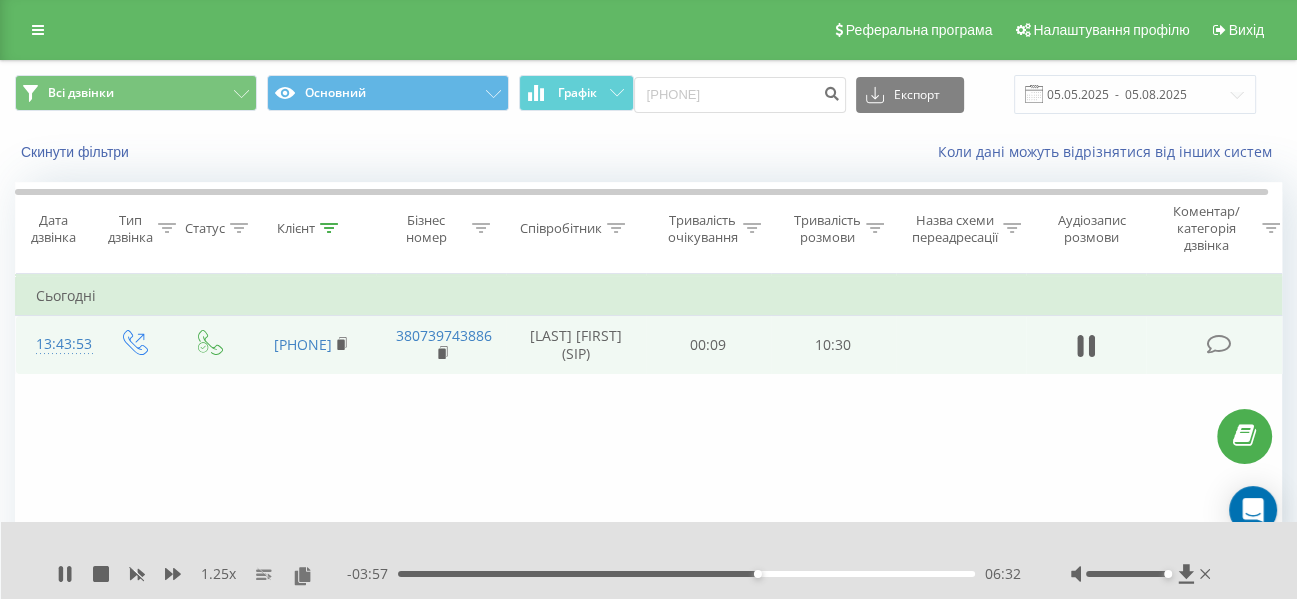 click on "06:32" at bounding box center [686, 574] 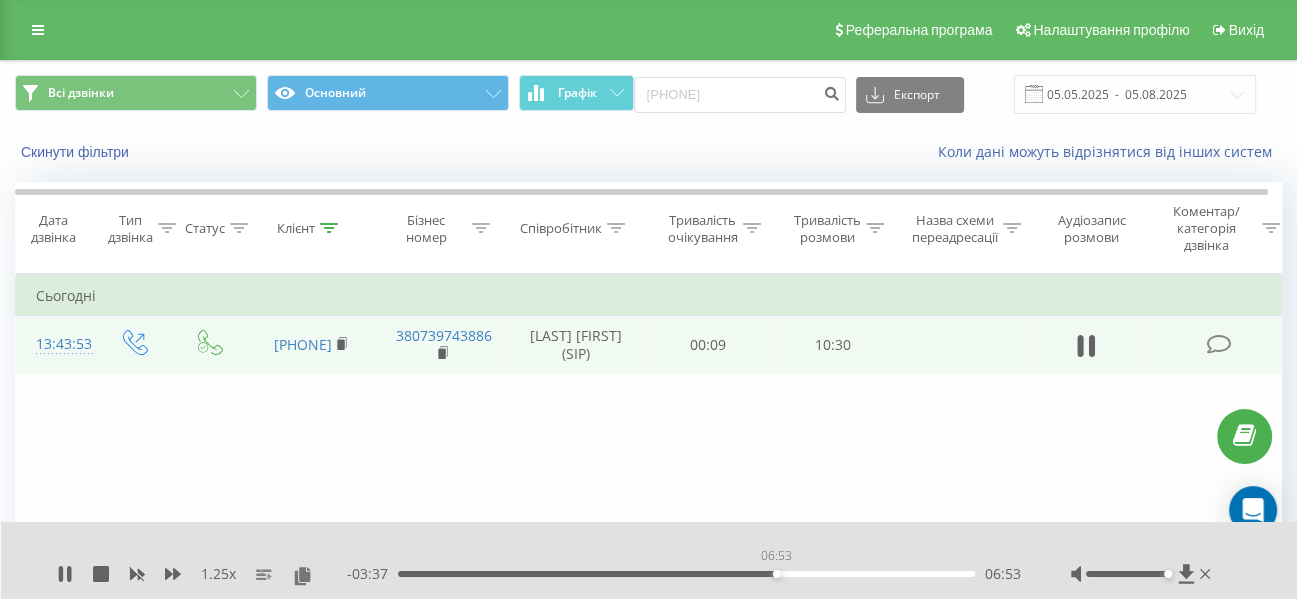 click on "06:53" at bounding box center (686, 574) 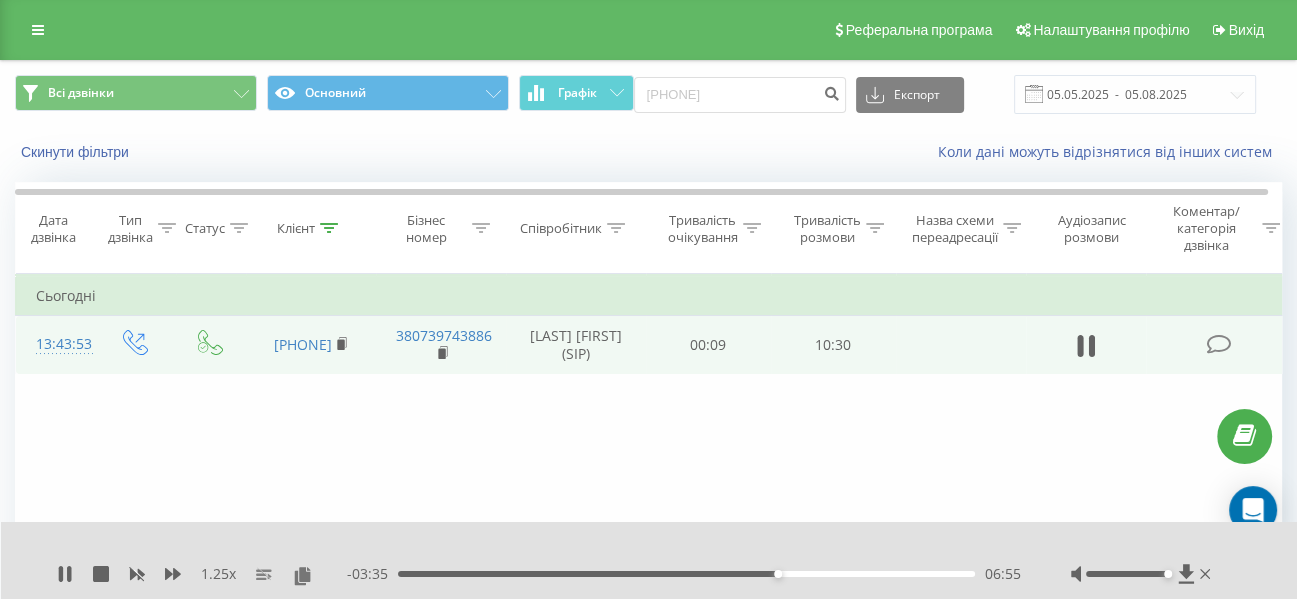 click on "06:55" at bounding box center [686, 574] 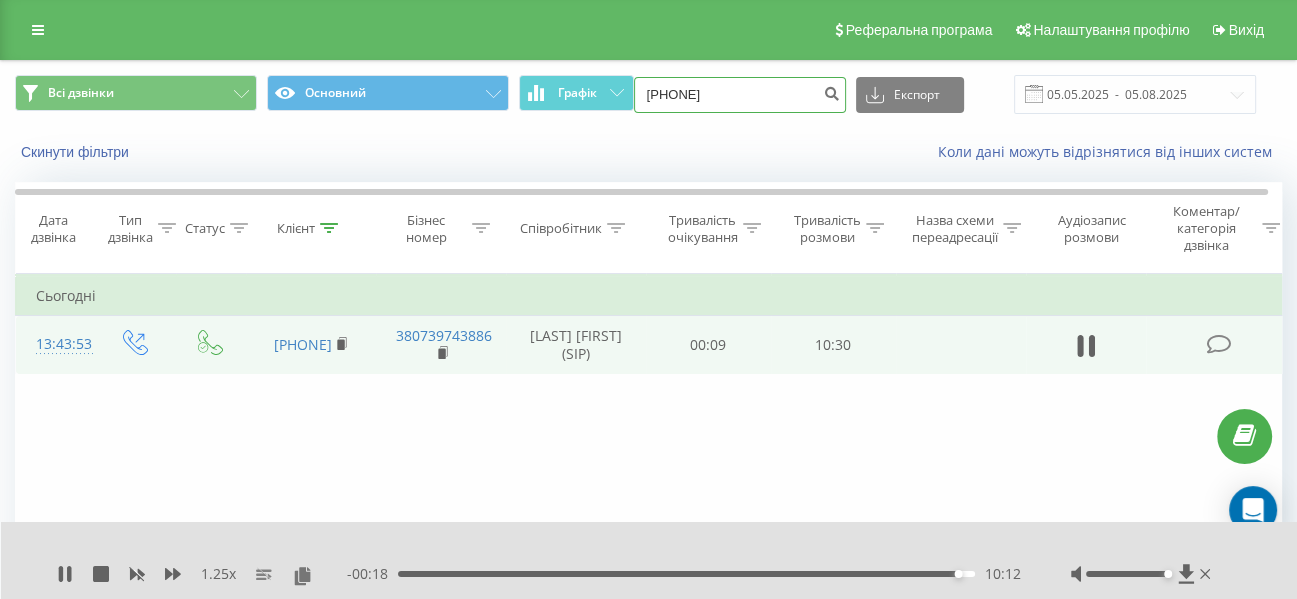 drag, startPoint x: 736, startPoint y: 98, endPoint x: 644, endPoint y: 104, distance: 92.19544 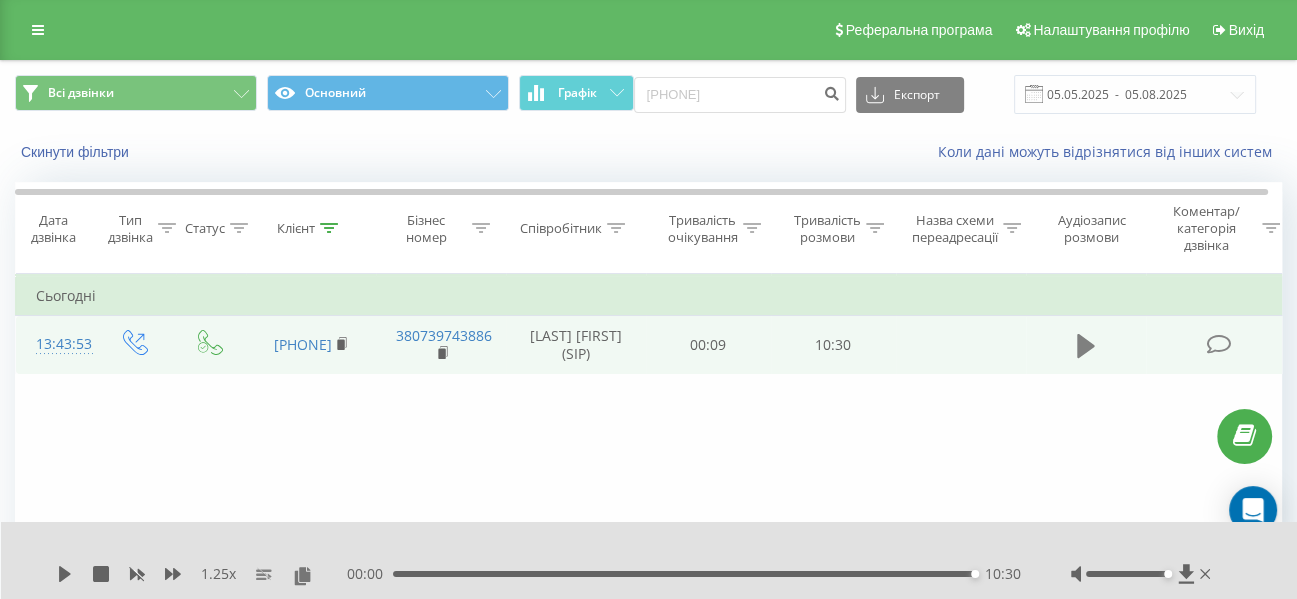 click 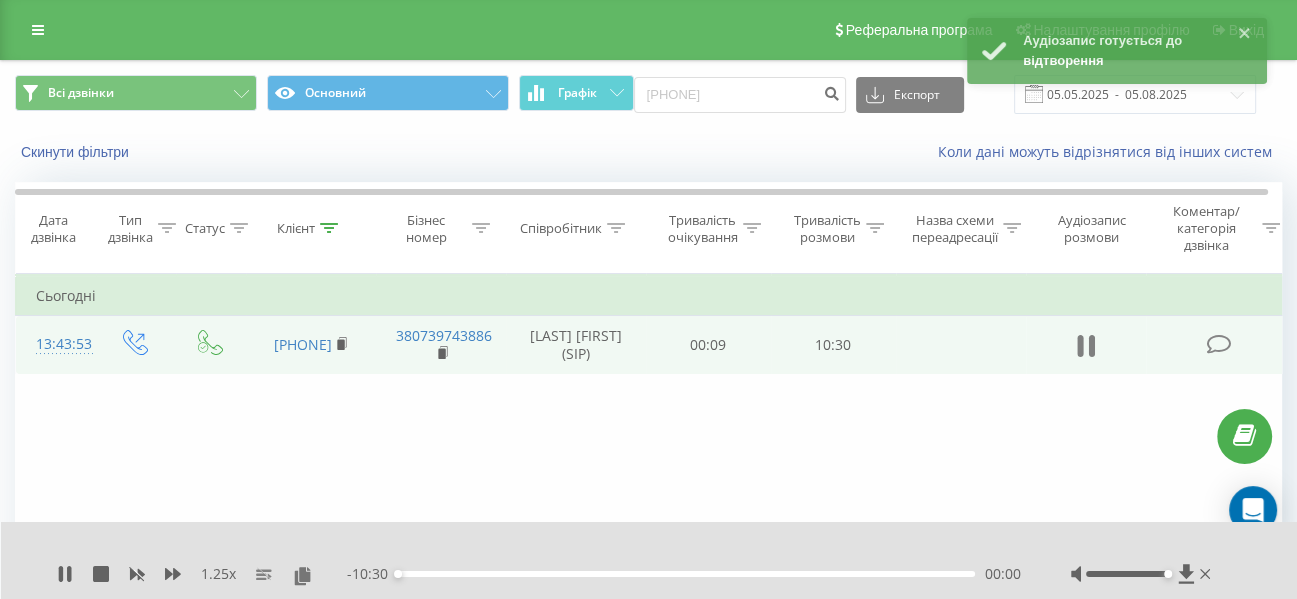 click 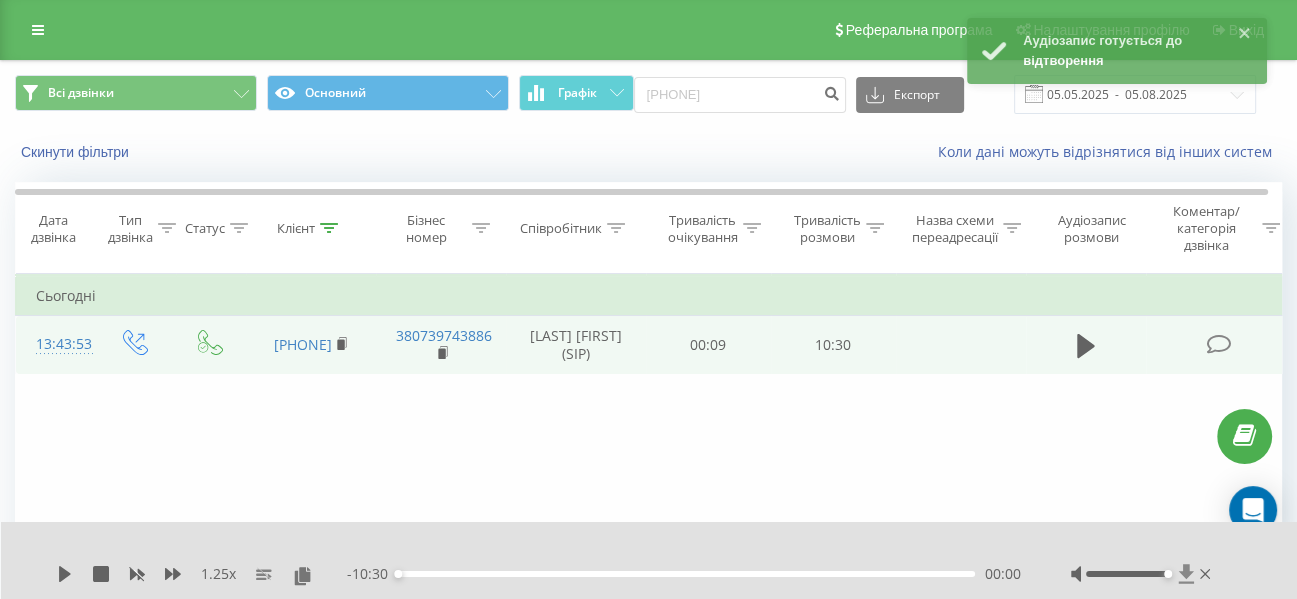 click 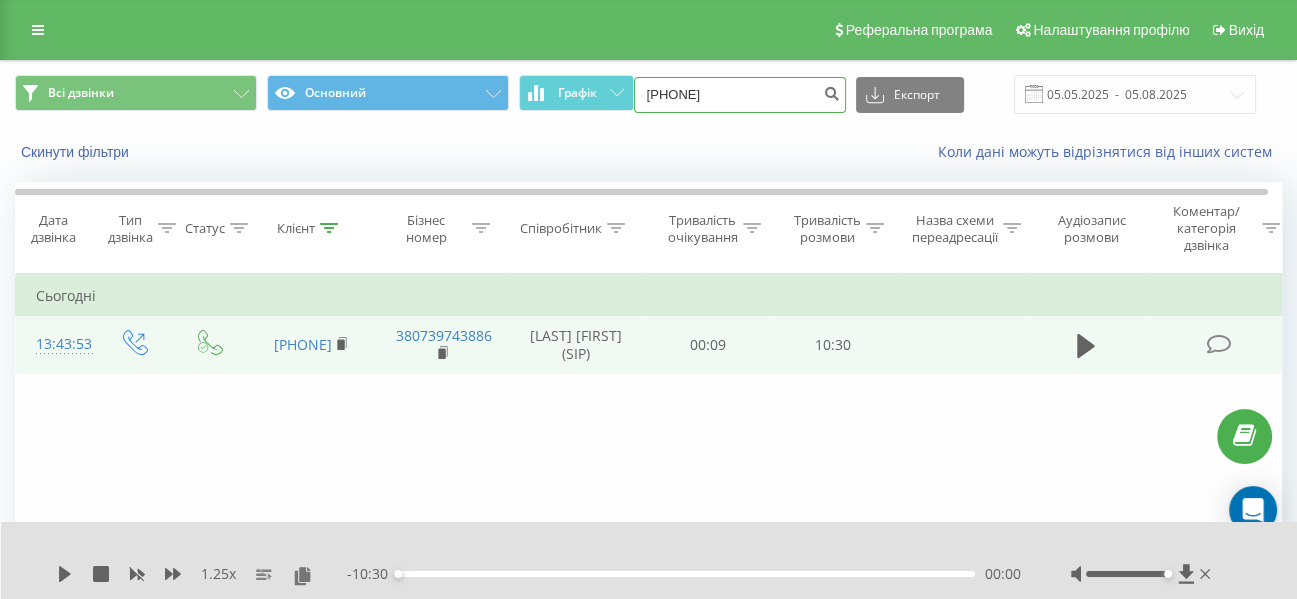 paste on "93 227 0831" 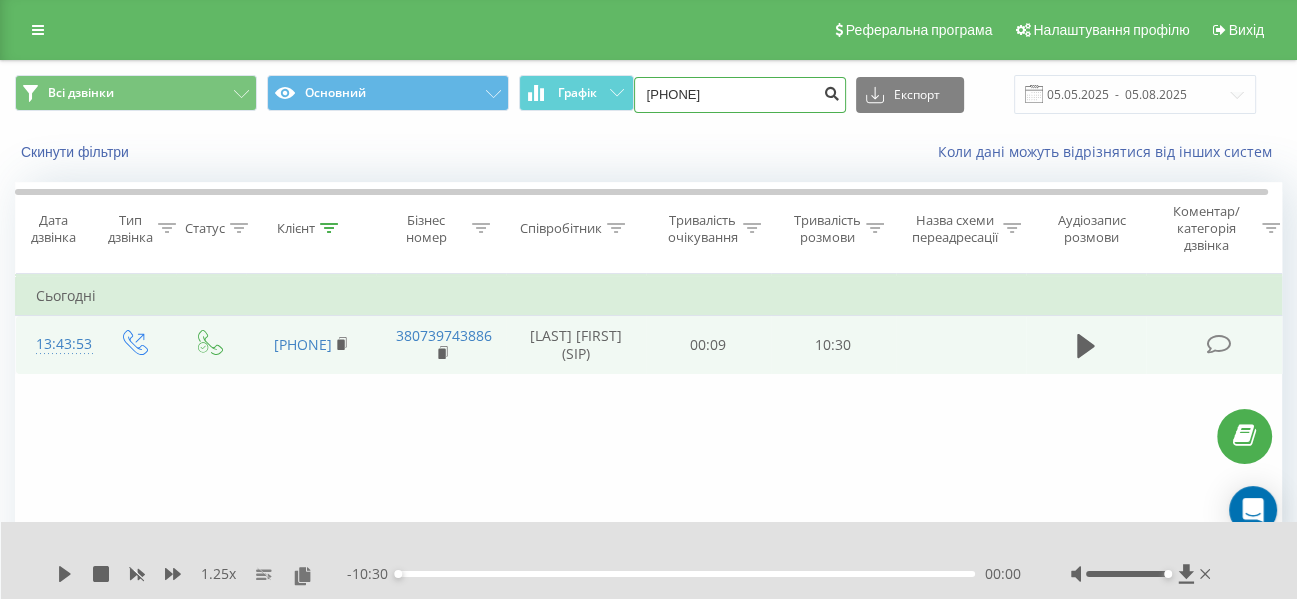 type on "0 93 227 0831" 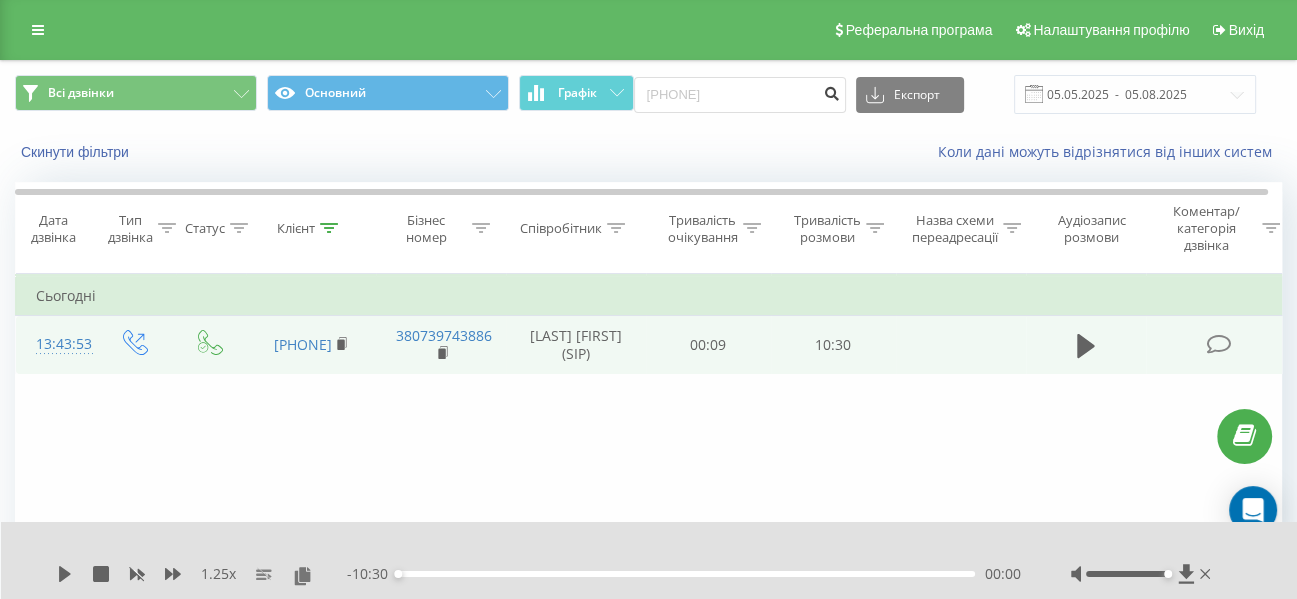 click at bounding box center (832, 91) 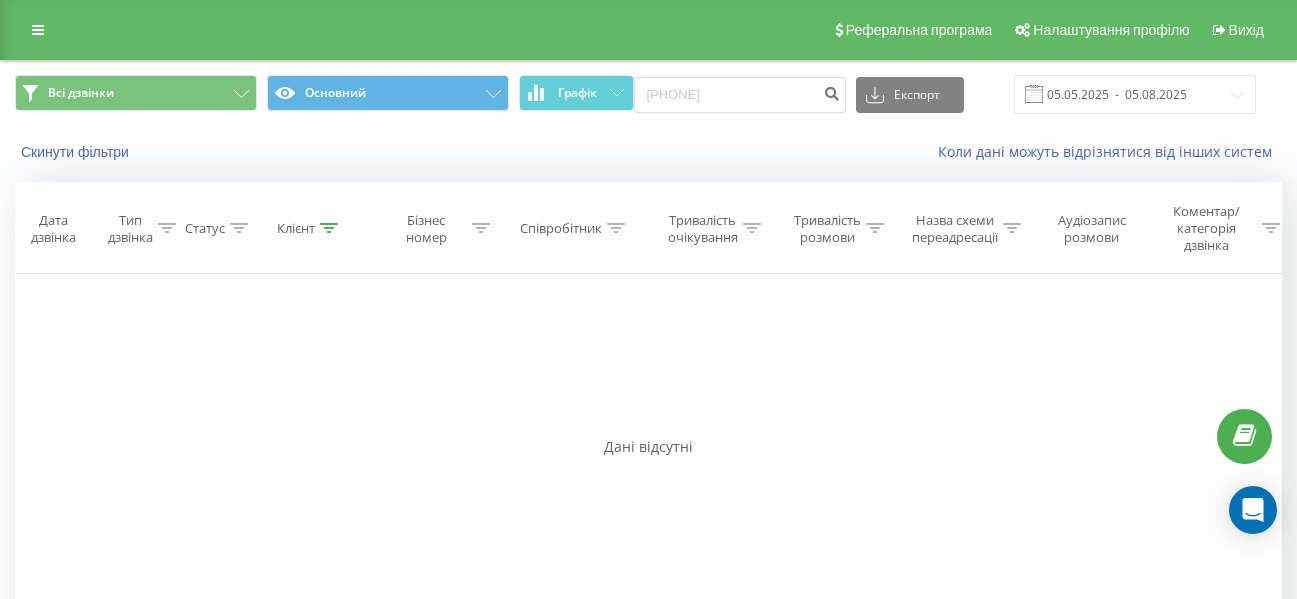 scroll, scrollTop: 0, scrollLeft: 0, axis: both 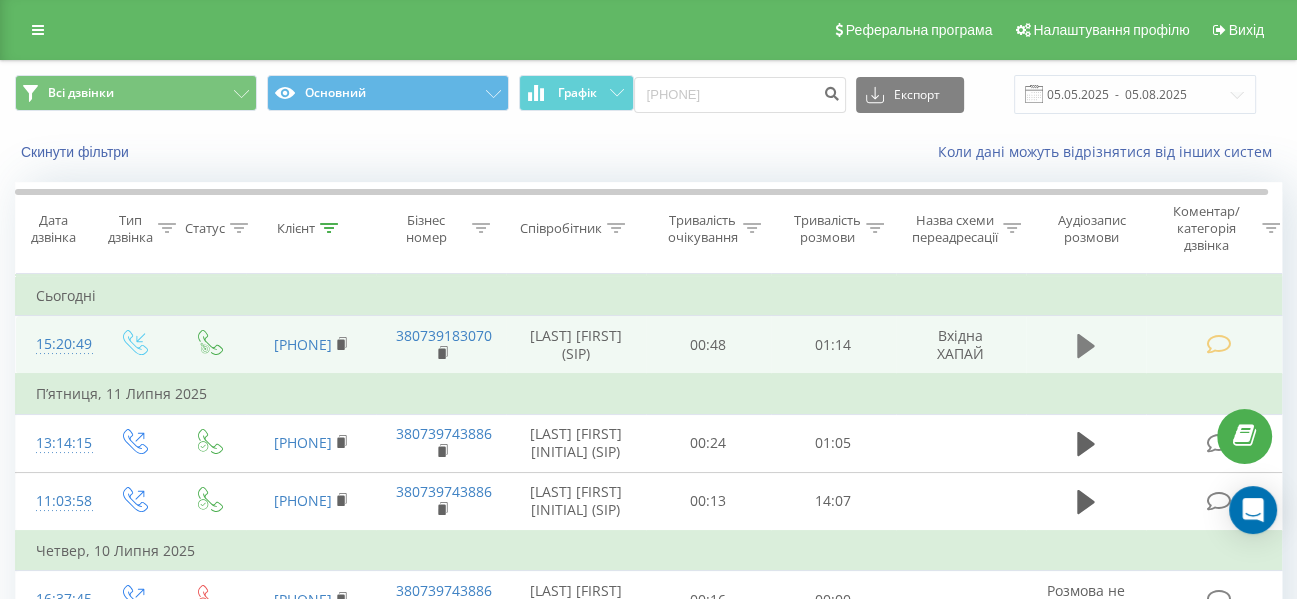 click at bounding box center (1086, 346) 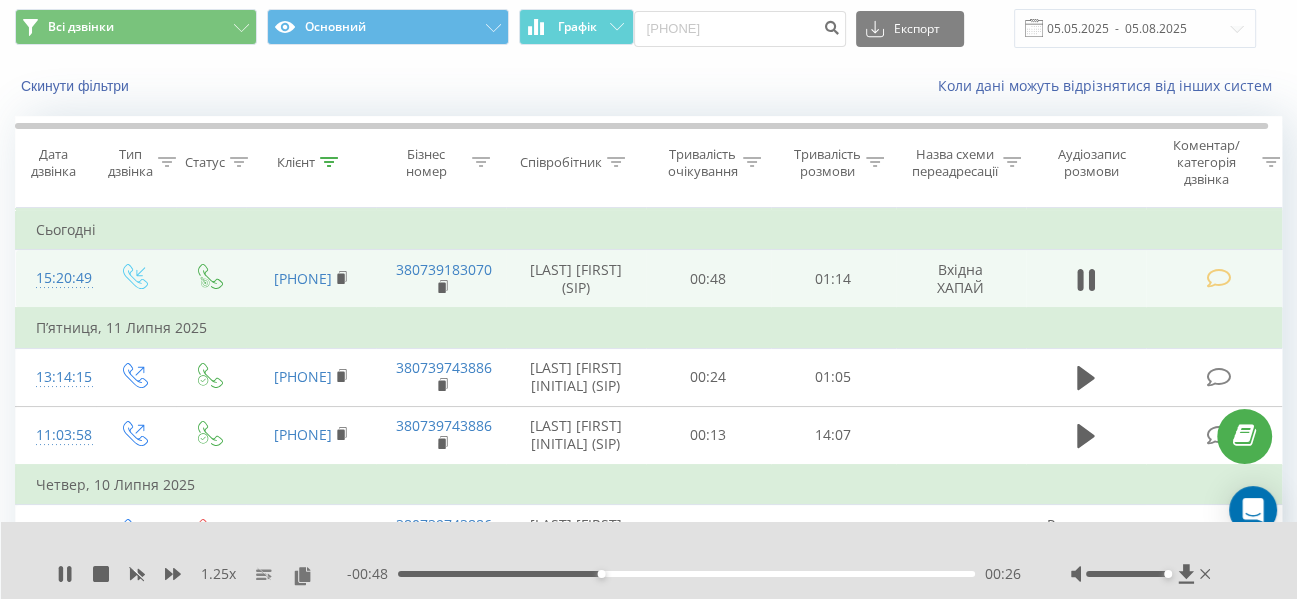 scroll, scrollTop: 100, scrollLeft: 0, axis: vertical 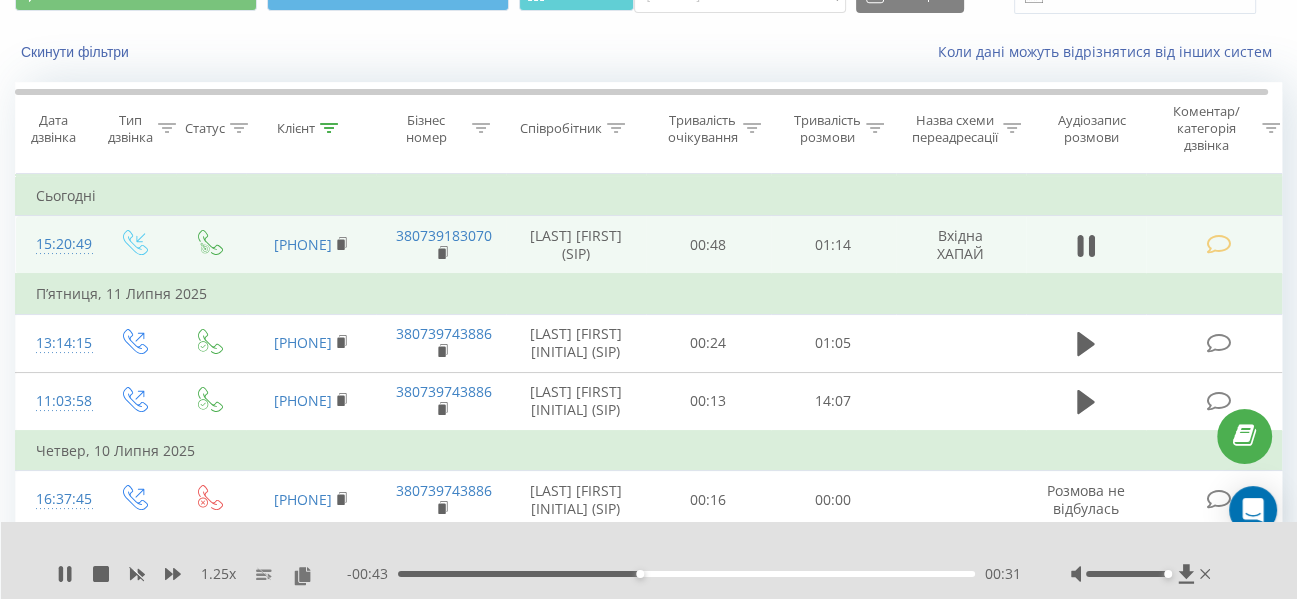 click on "00:31" at bounding box center (686, 574) 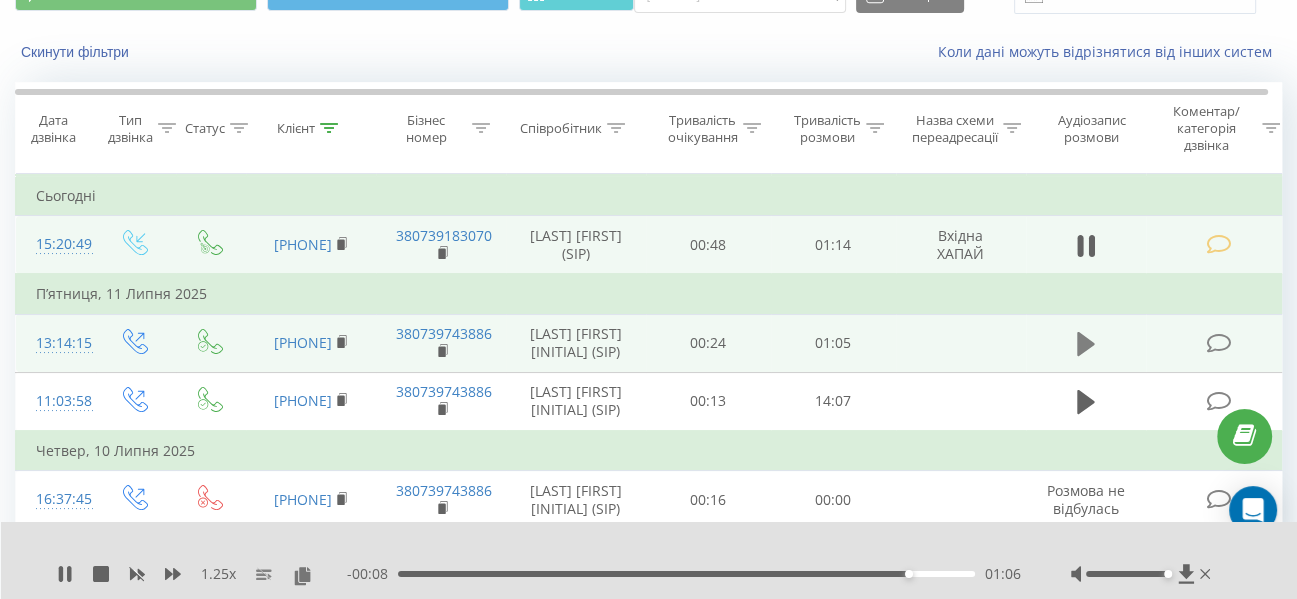 click 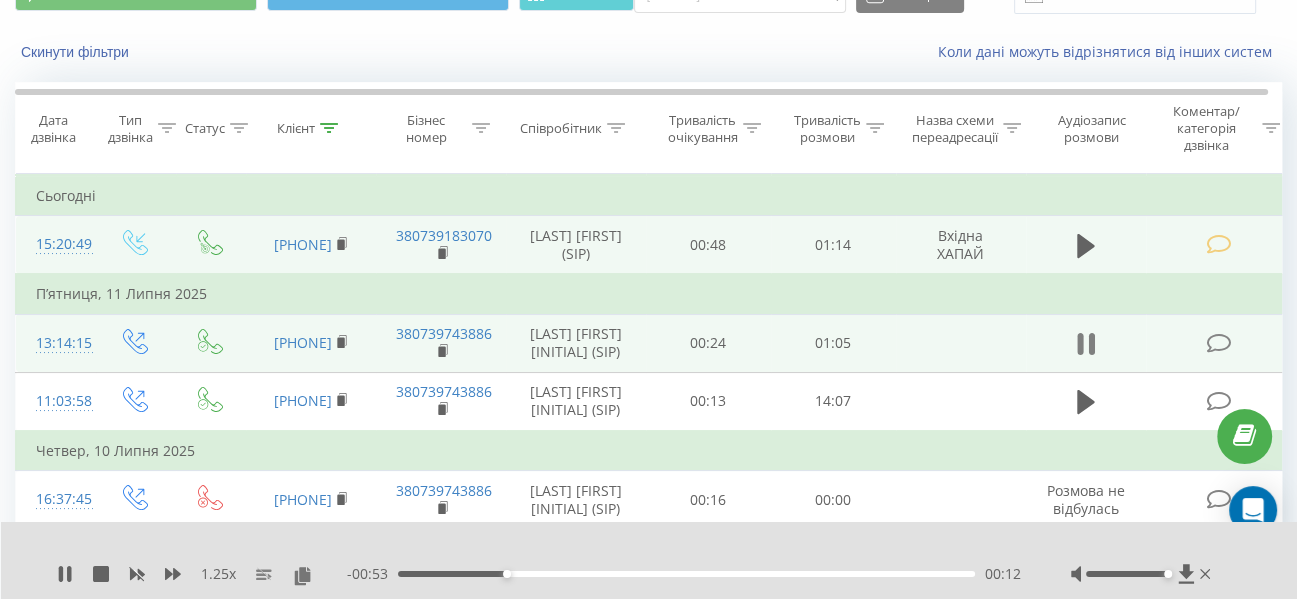 click 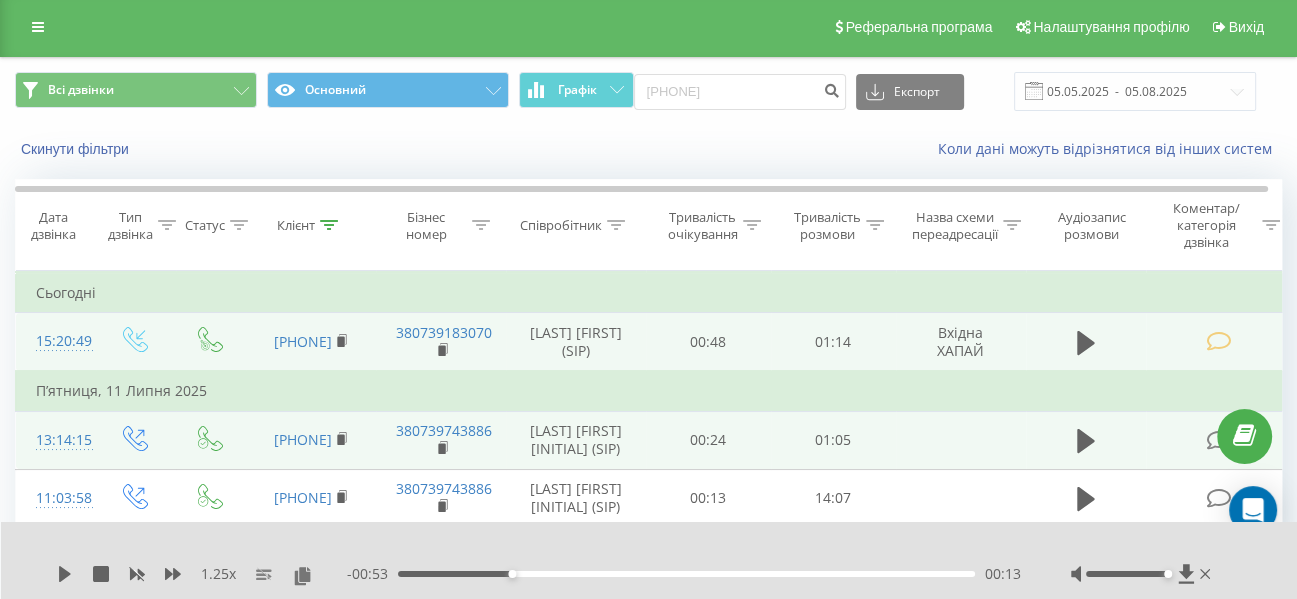 scroll, scrollTop: 0, scrollLeft: 0, axis: both 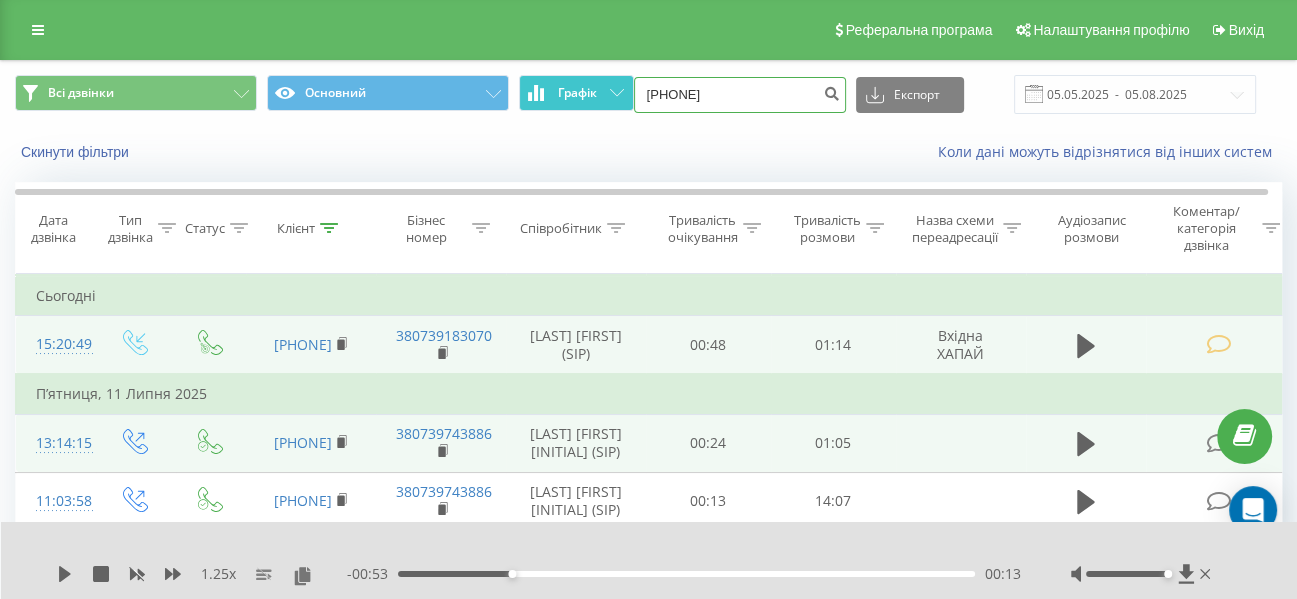 drag, startPoint x: 788, startPoint y: 99, endPoint x: 567, endPoint y: 109, distance: 221.22614 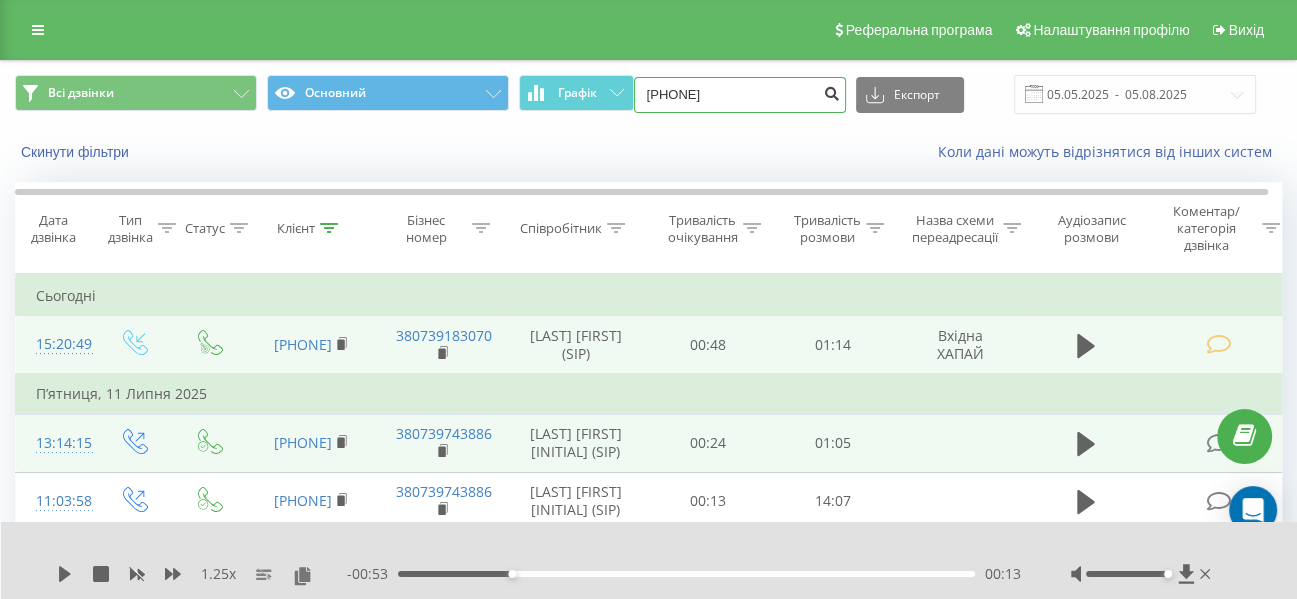 type on "[PHONE]" 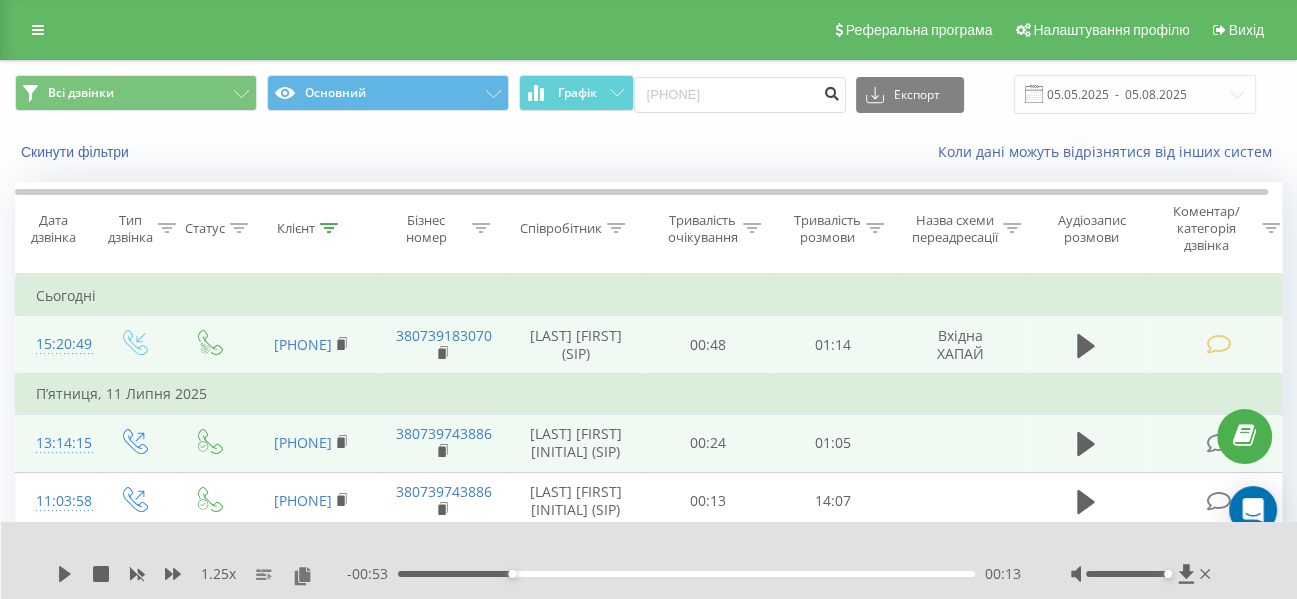 click at bounding box center [832, 91] 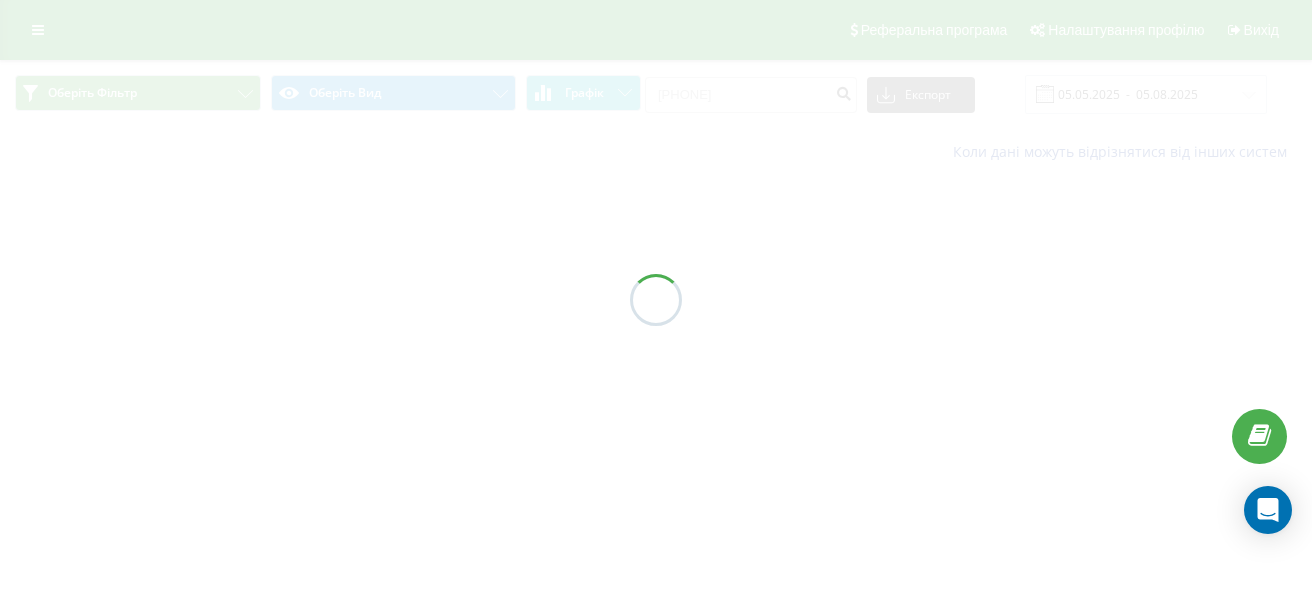 scroll, scrollTop: 0, scrollLeft: 0, axis: both 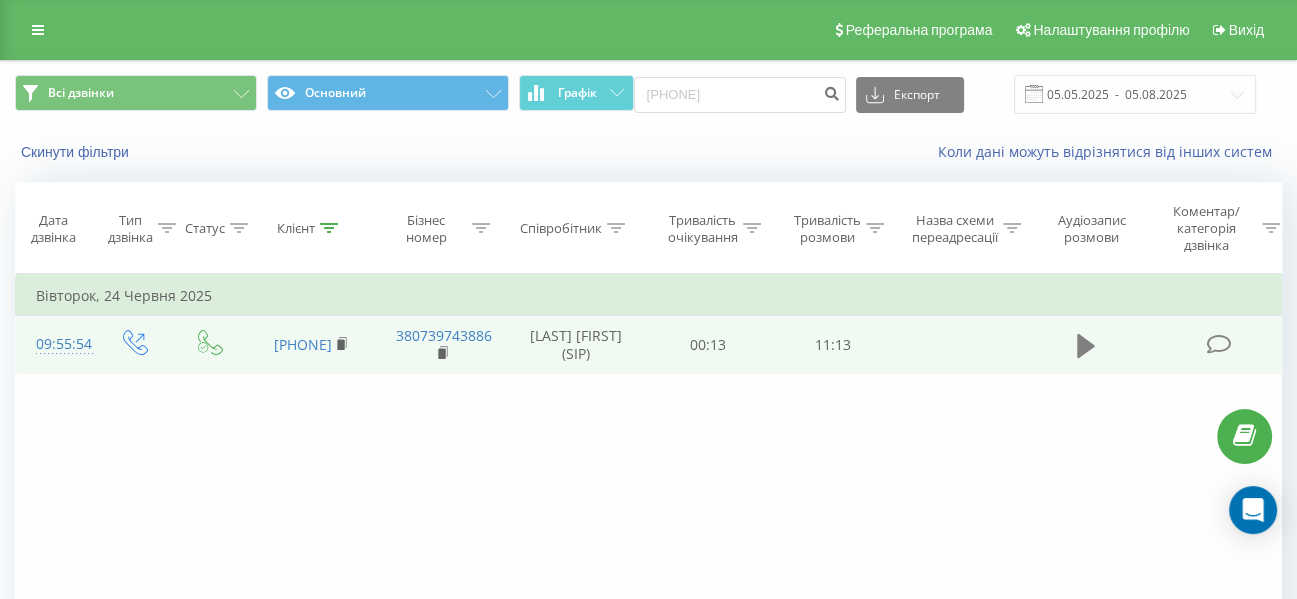 click at bounding box center [1086, 346] 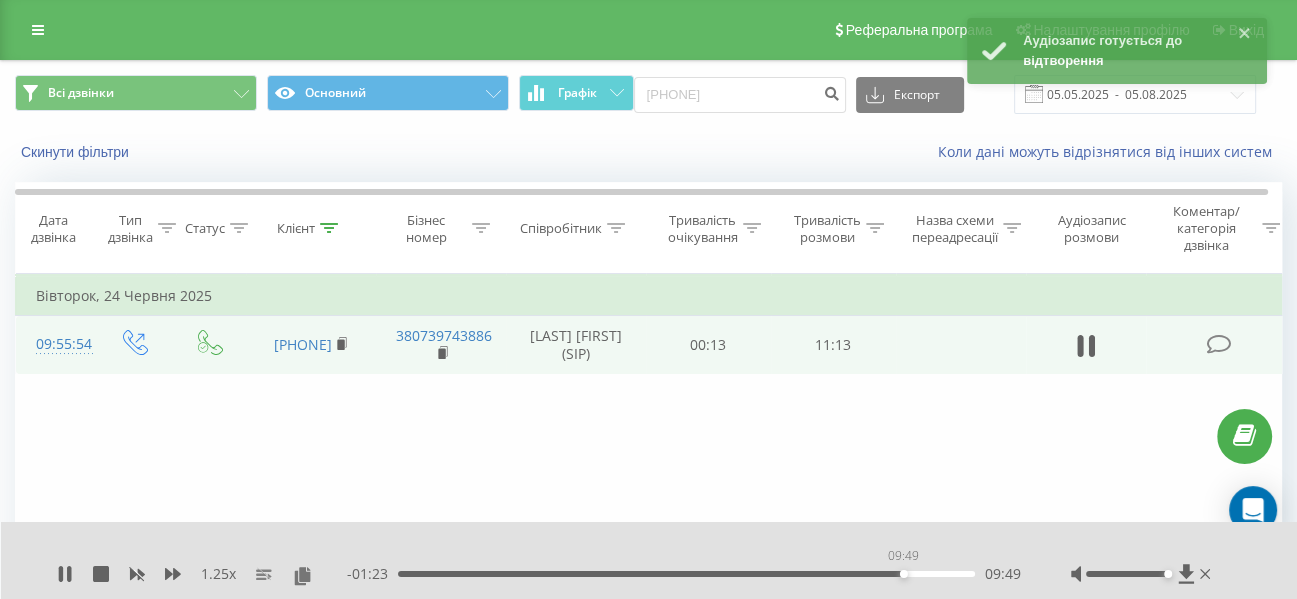click on "09:49" at bounding box center [686, 574] 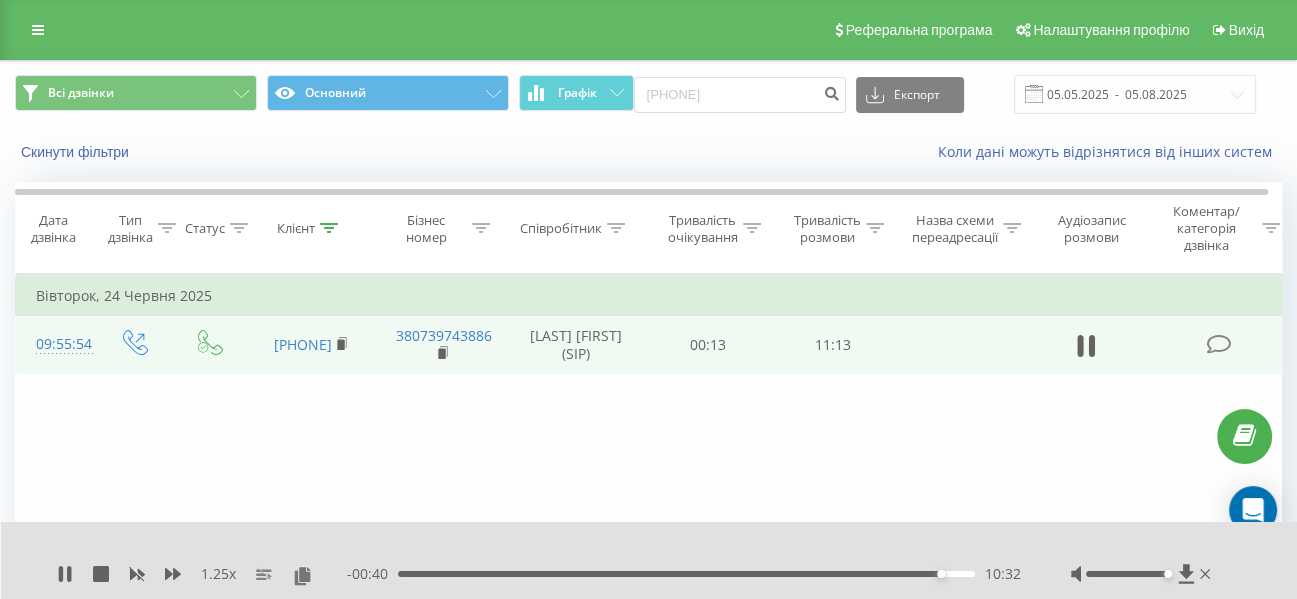 click on "10:32" at bounding box center [686, 574] 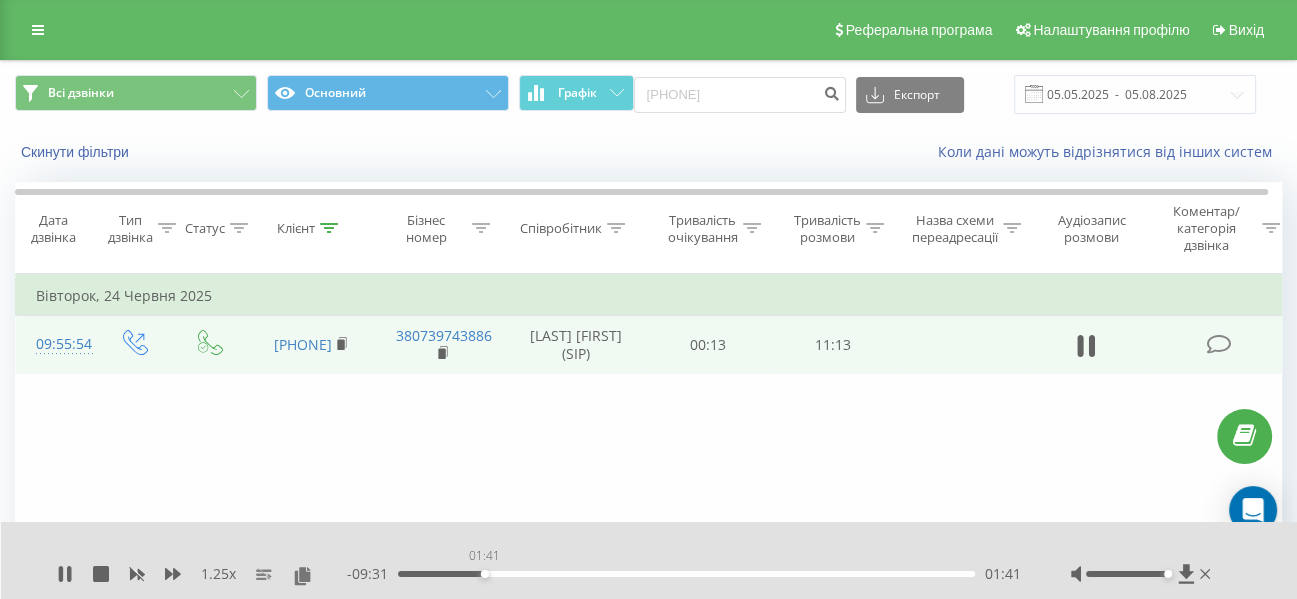 click on "01:41" at bounding box center (686, 574) 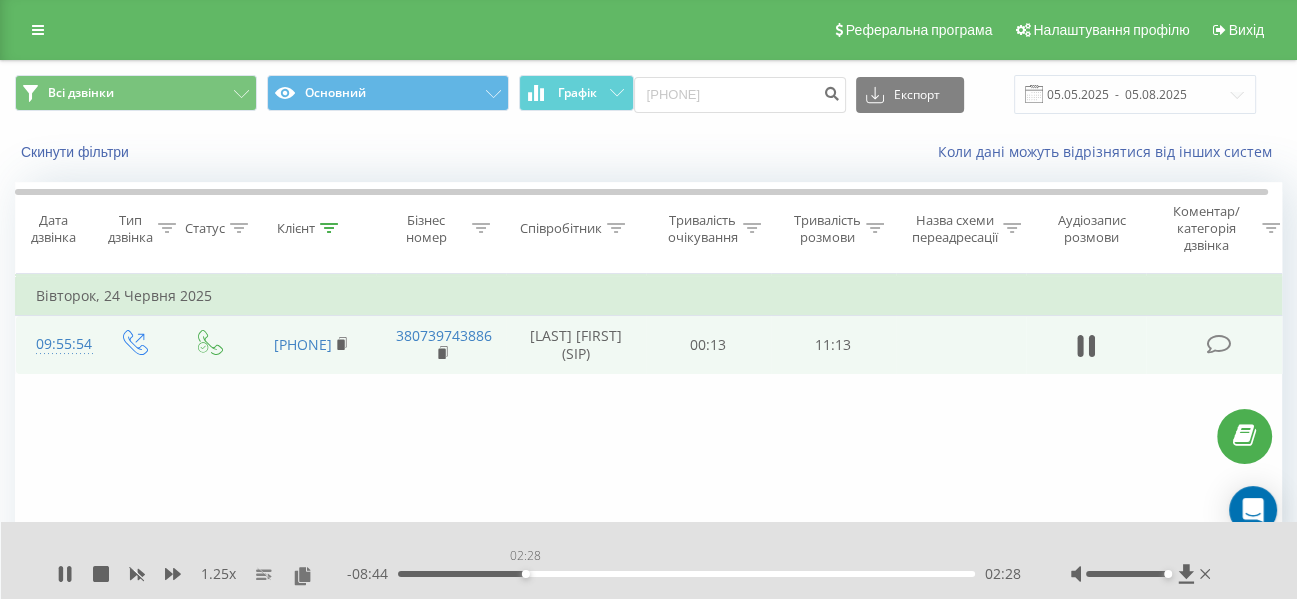 click on "02:28" at bounding box center (686, 574) 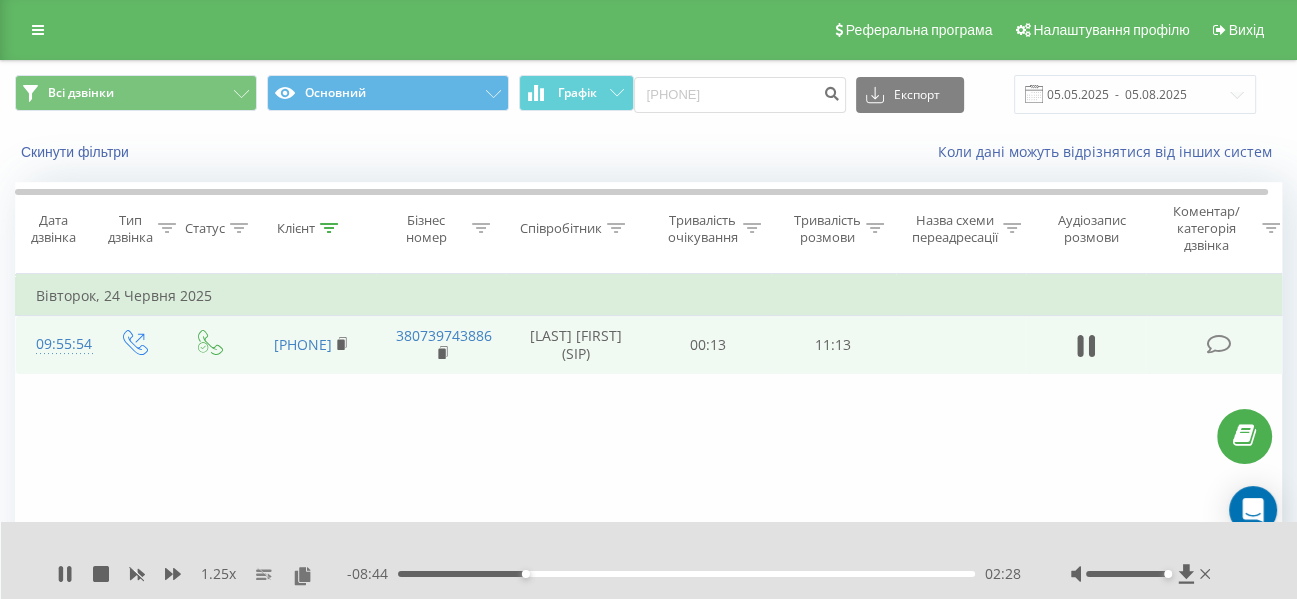 click on "02:28" at bounding box center [686, 574] 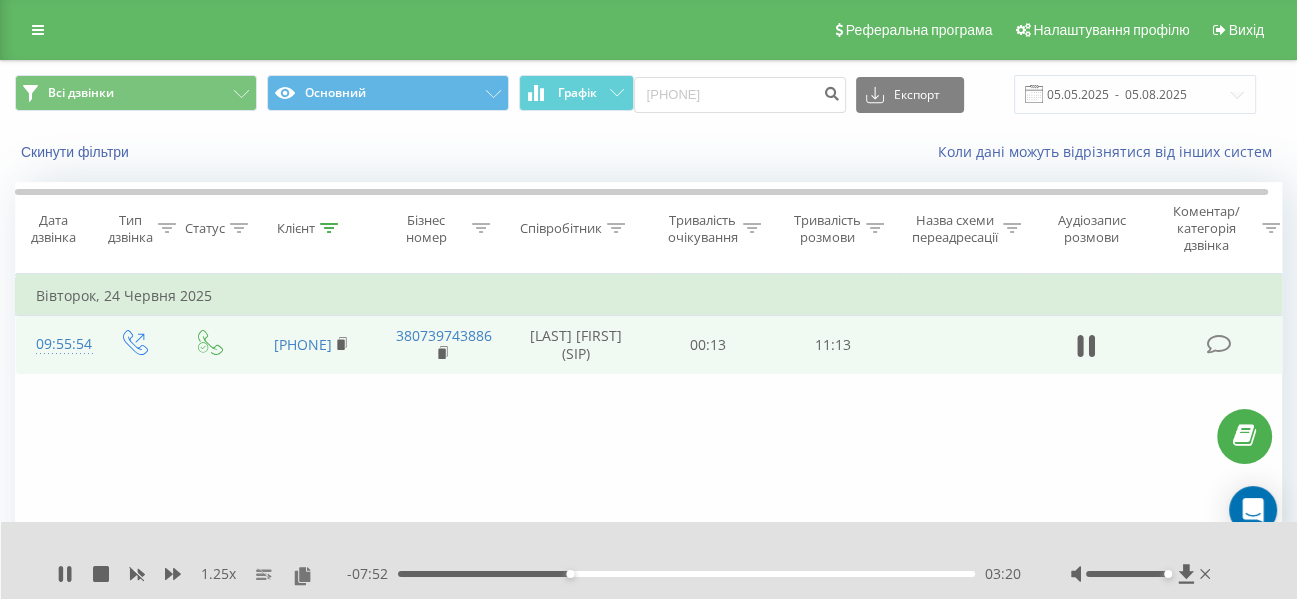 click on "03:20" at bounding box center [686, 574] 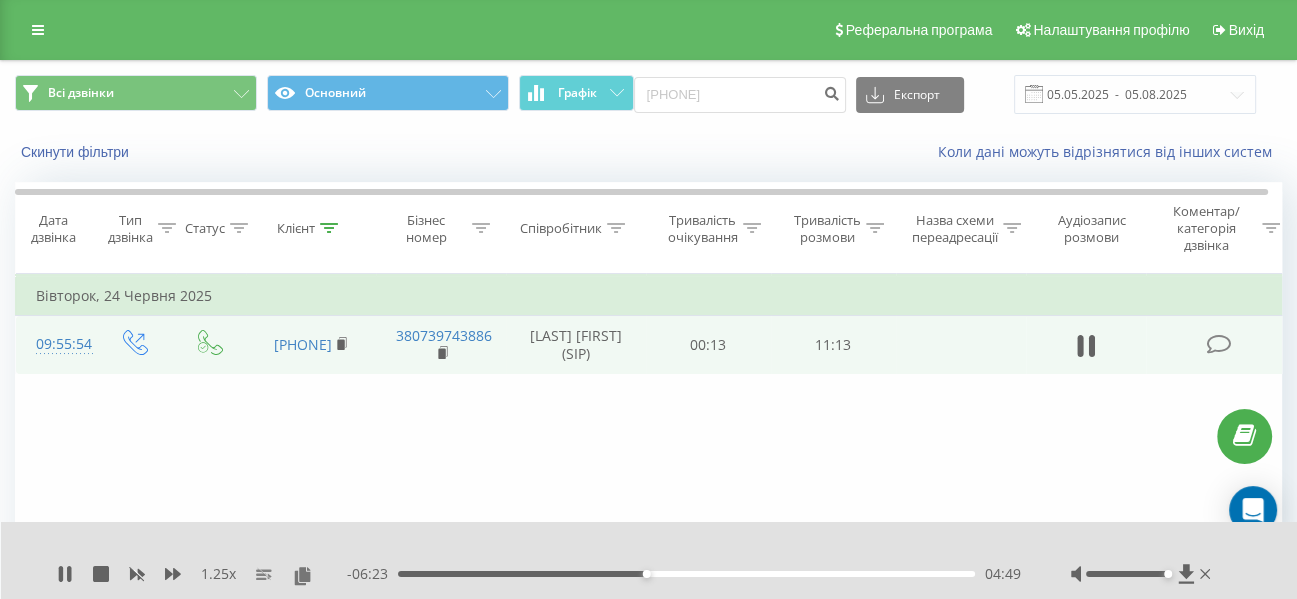click on "04:49" at bounding box center (686, 574) 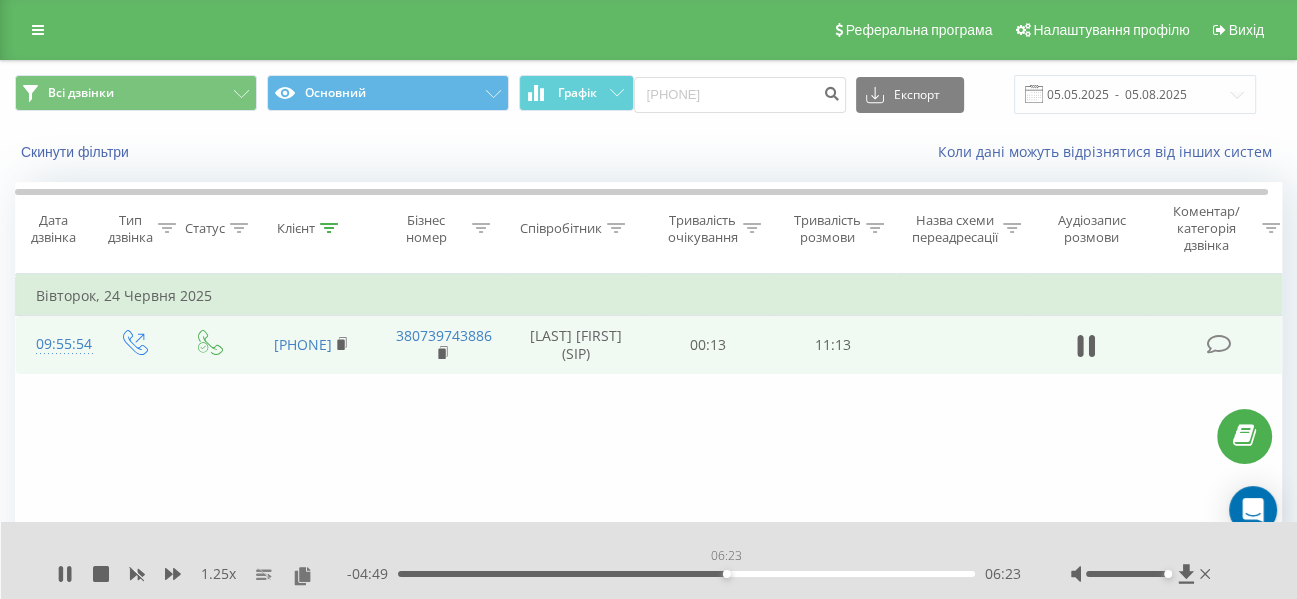 click on "06:23" at bounding box center [686, 574] 